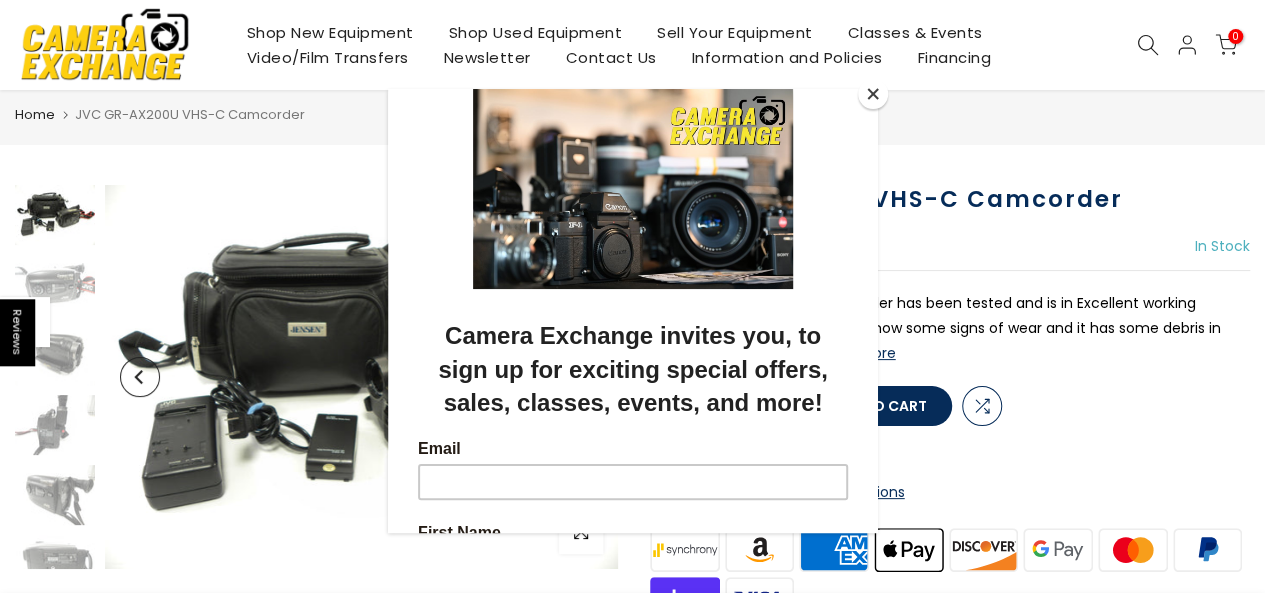 scroll, scrollTop: 50, scrollLeft: 0, axis: vertical 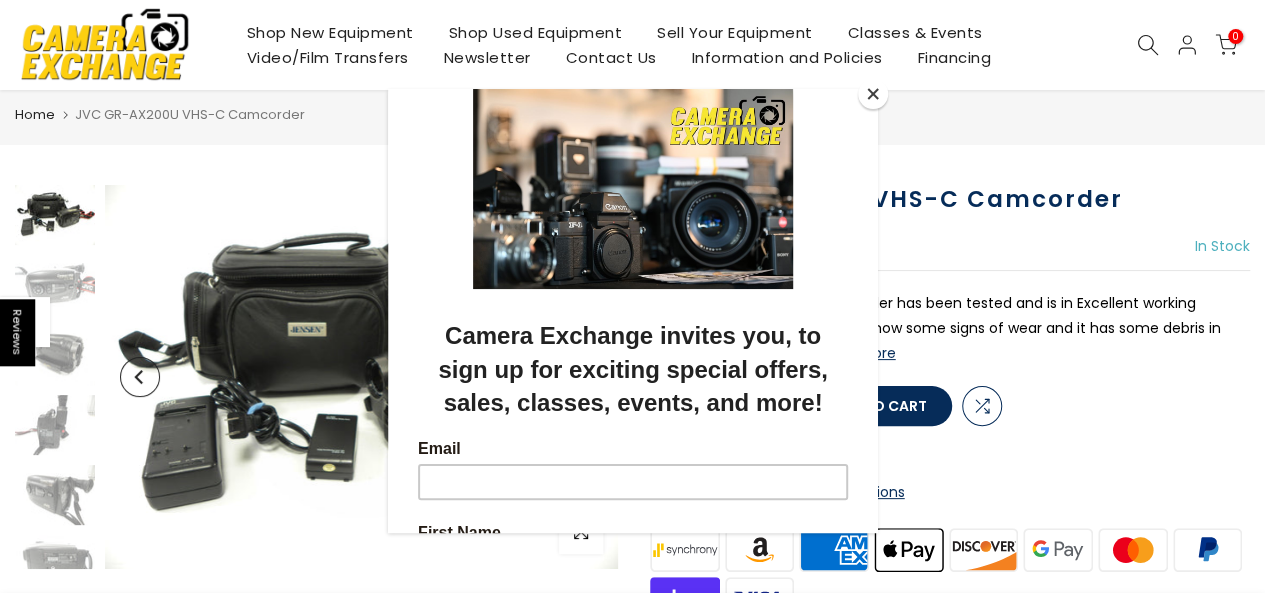 click at bounding box center [873, 94] 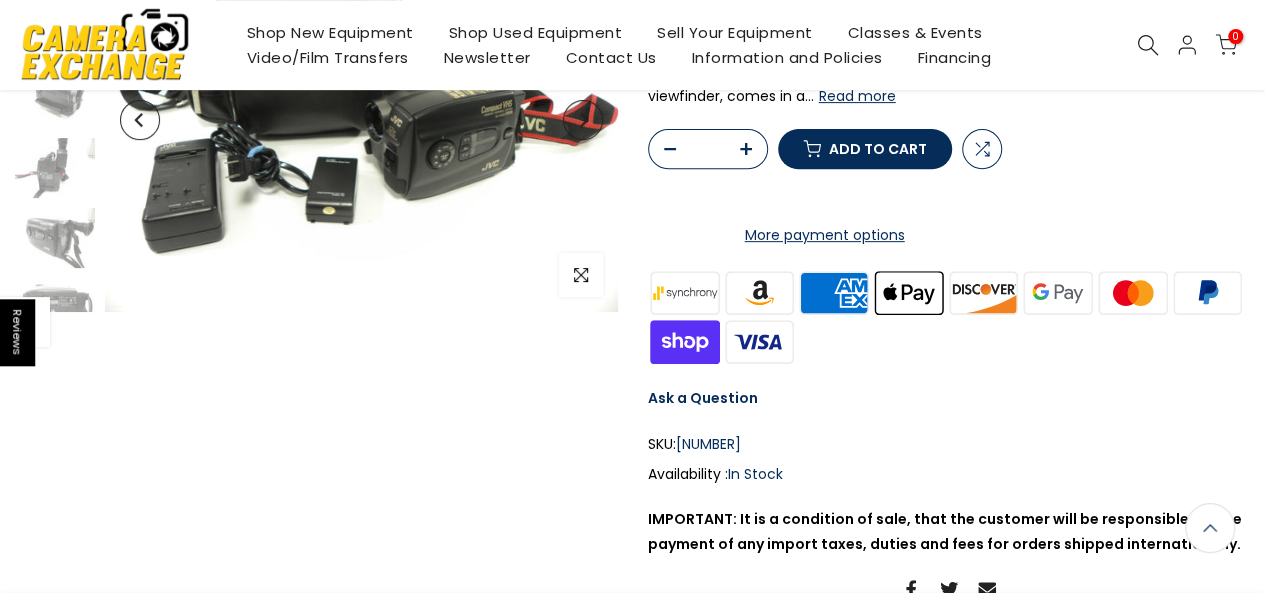 scroll, scrollTop: 0, scrollLeft: 0, axis: both 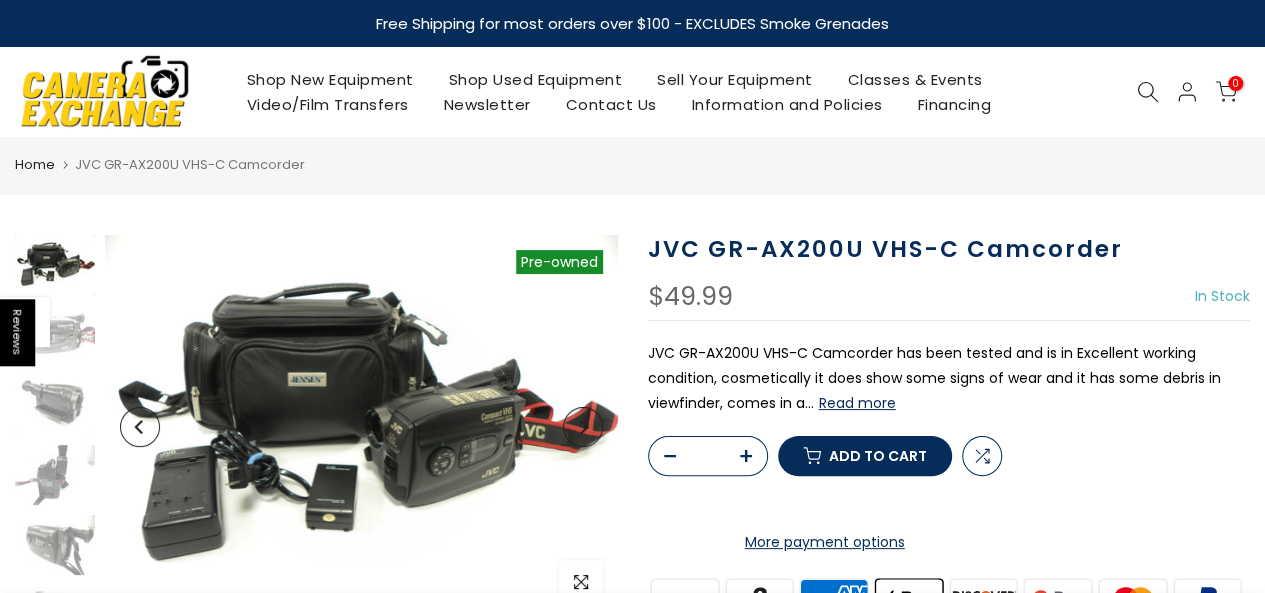 click at bounding box center (105, 91) 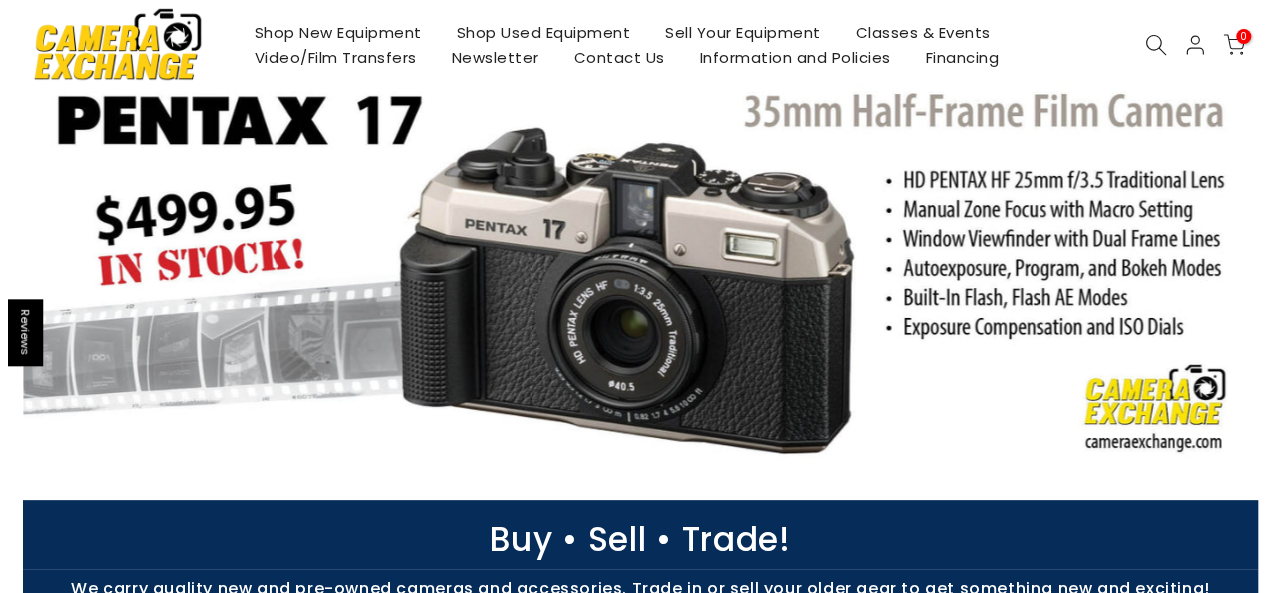 scroll, scrollTop: 0, scrollLeft: 0, axis: both 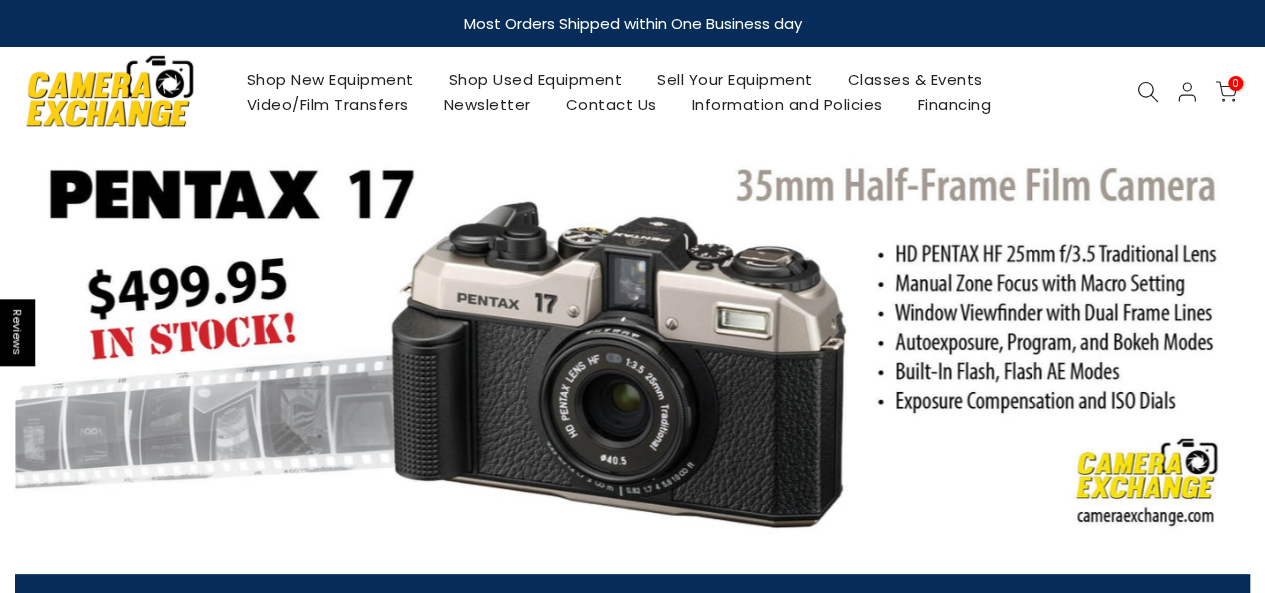 click 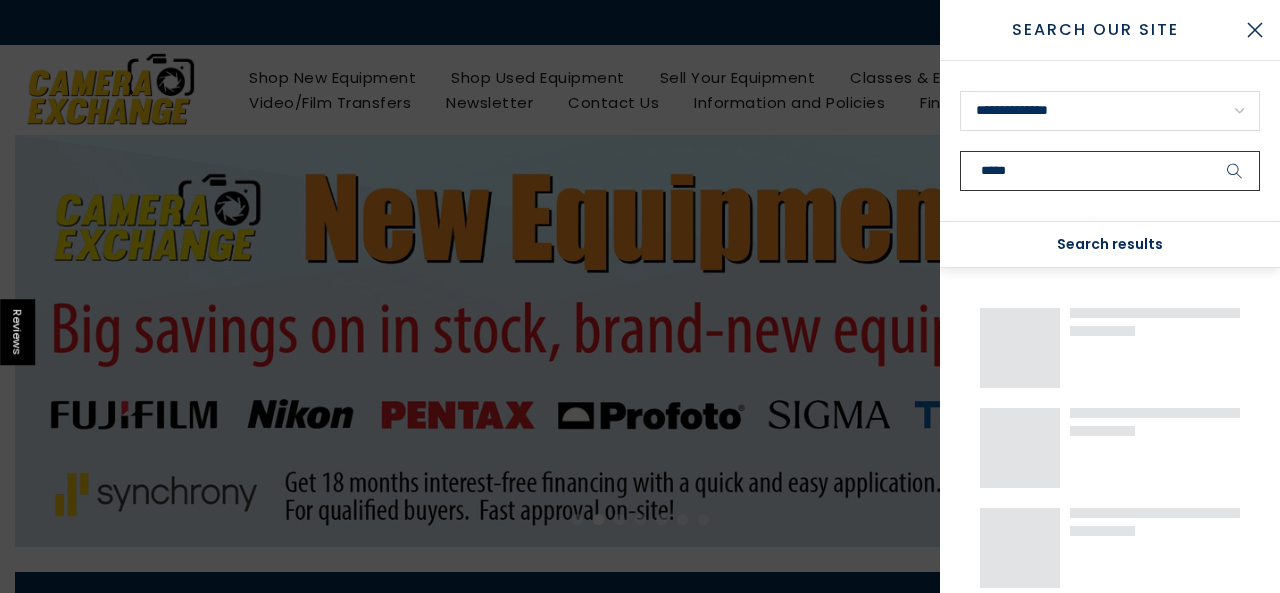 type on "*****" 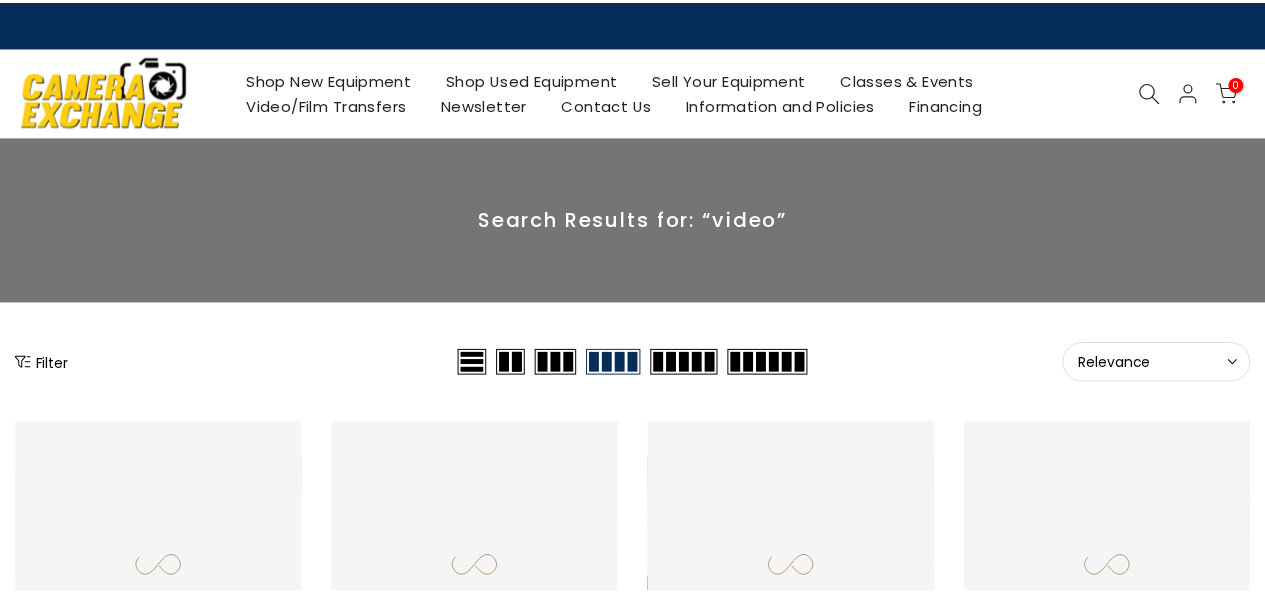 scroll, scrollTop: 0, scrollLeft: 0, axis: both 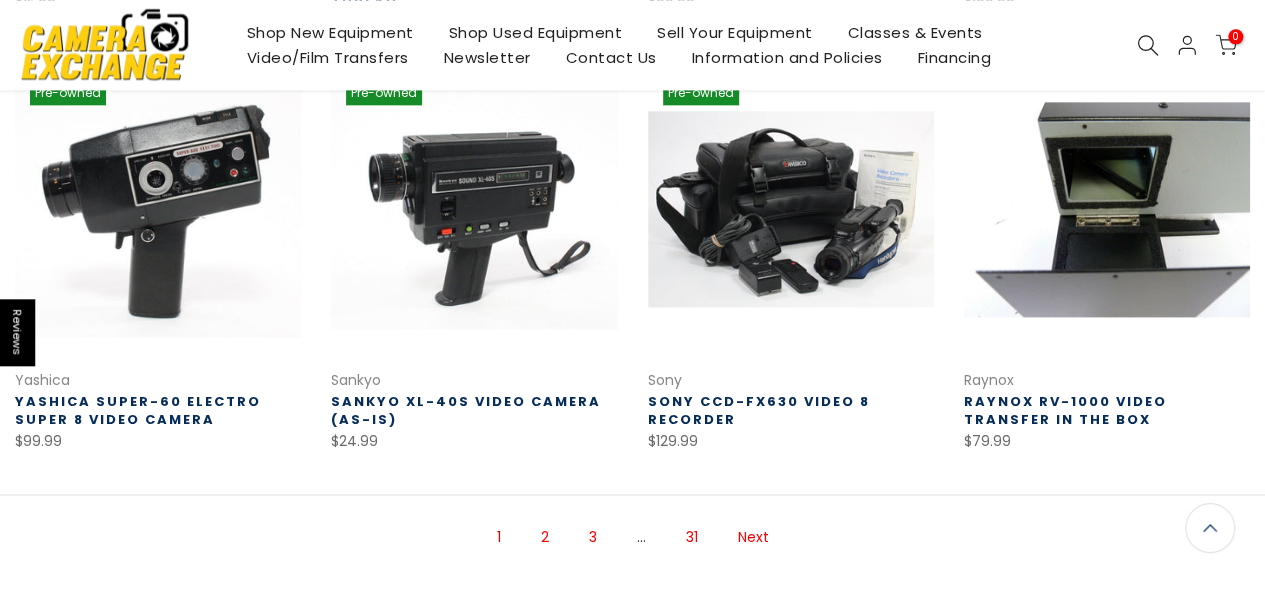 click on "2" at bounding box center (545, 537) 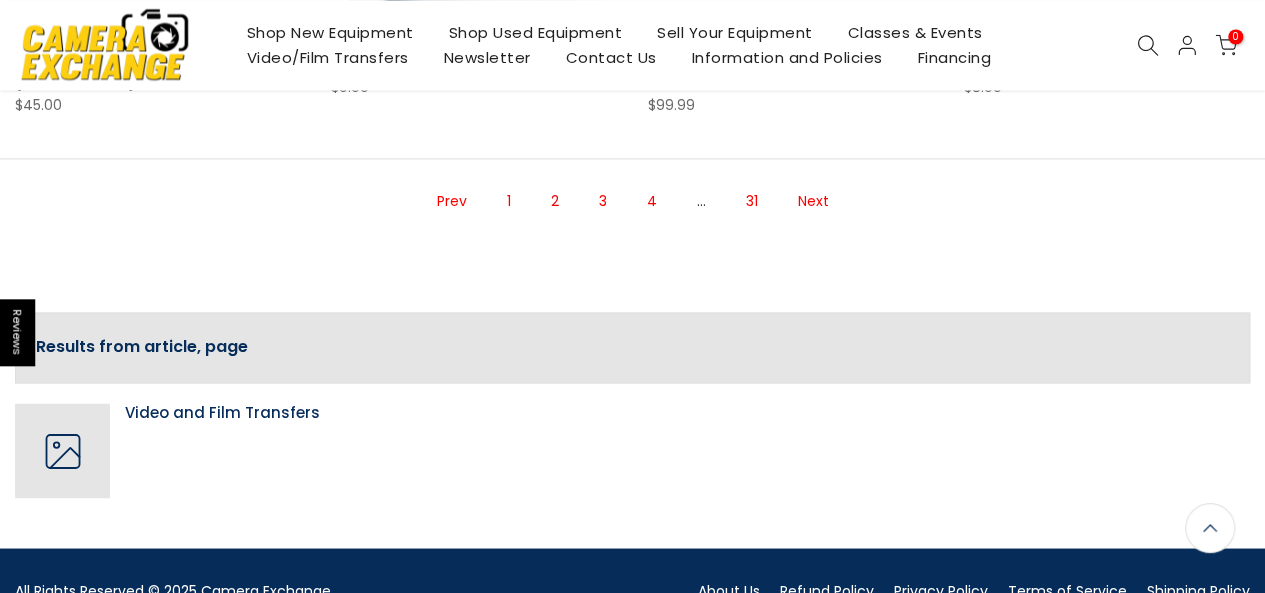 scroll, scrollTop: 1526, scrollLeft: 0, axis: vertical 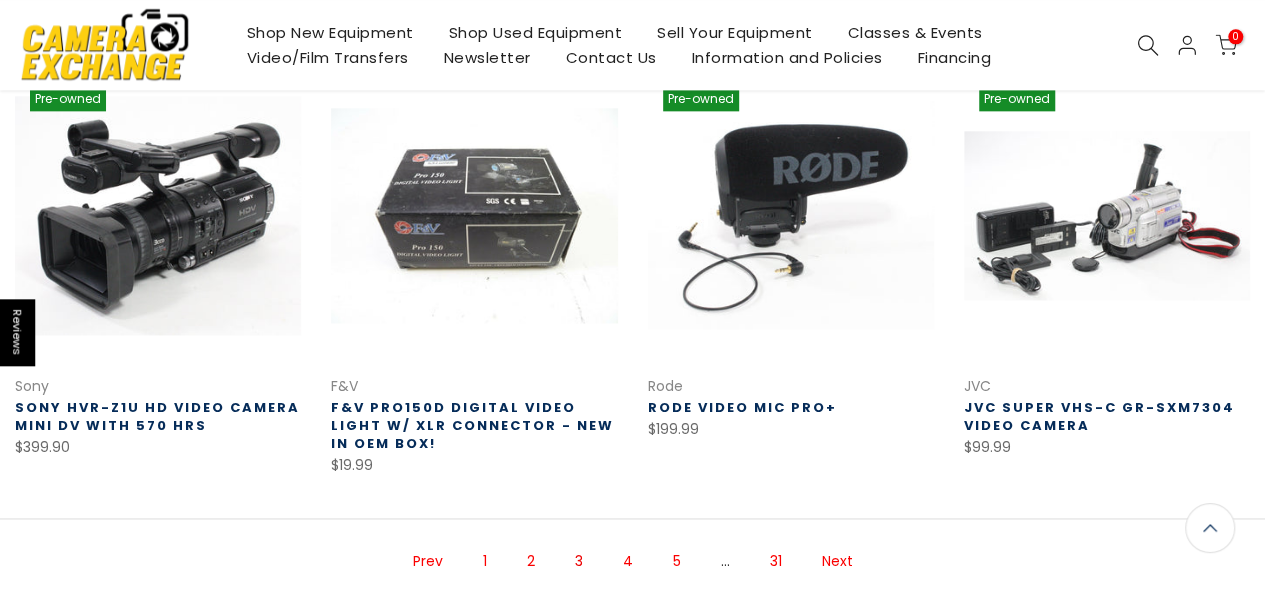 click on "4" at bounding box center (628, 561) 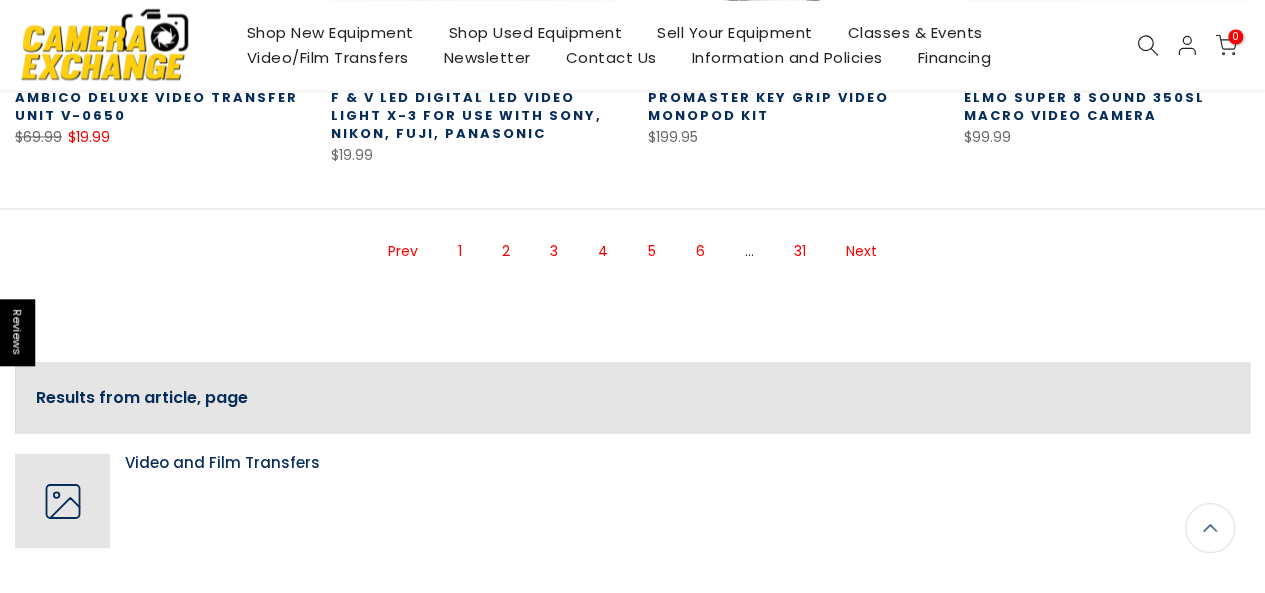 scroll, scrollTop: 1538, scrollLeft: 0, axis: vertical 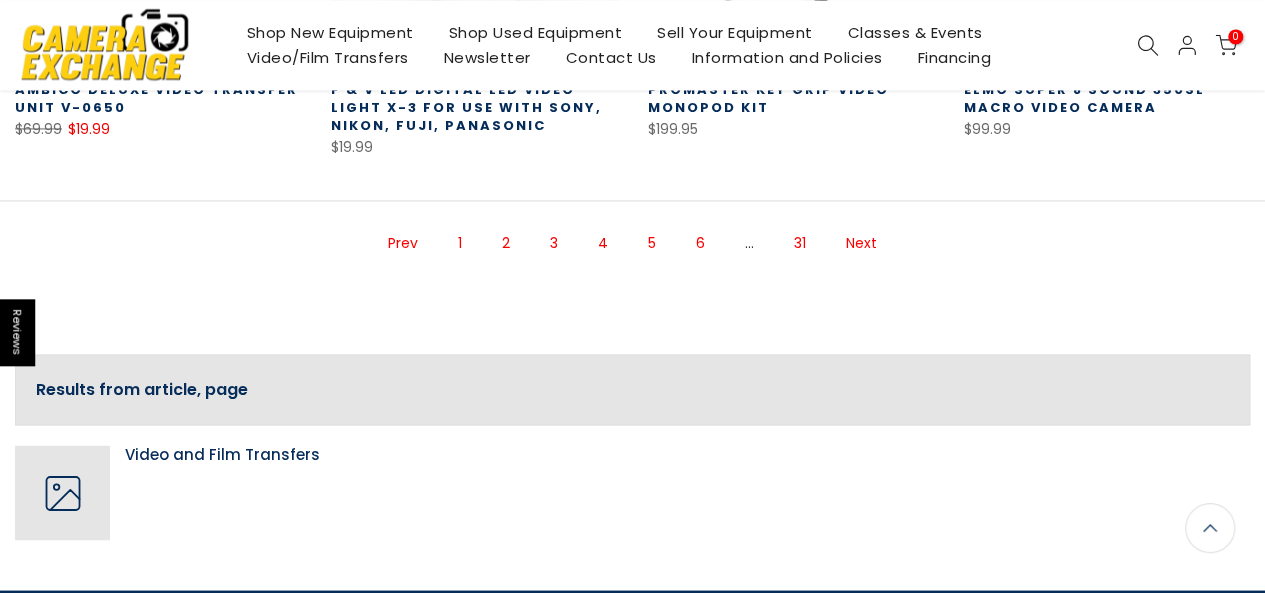 click on "4" at bounding box center (603, 243) 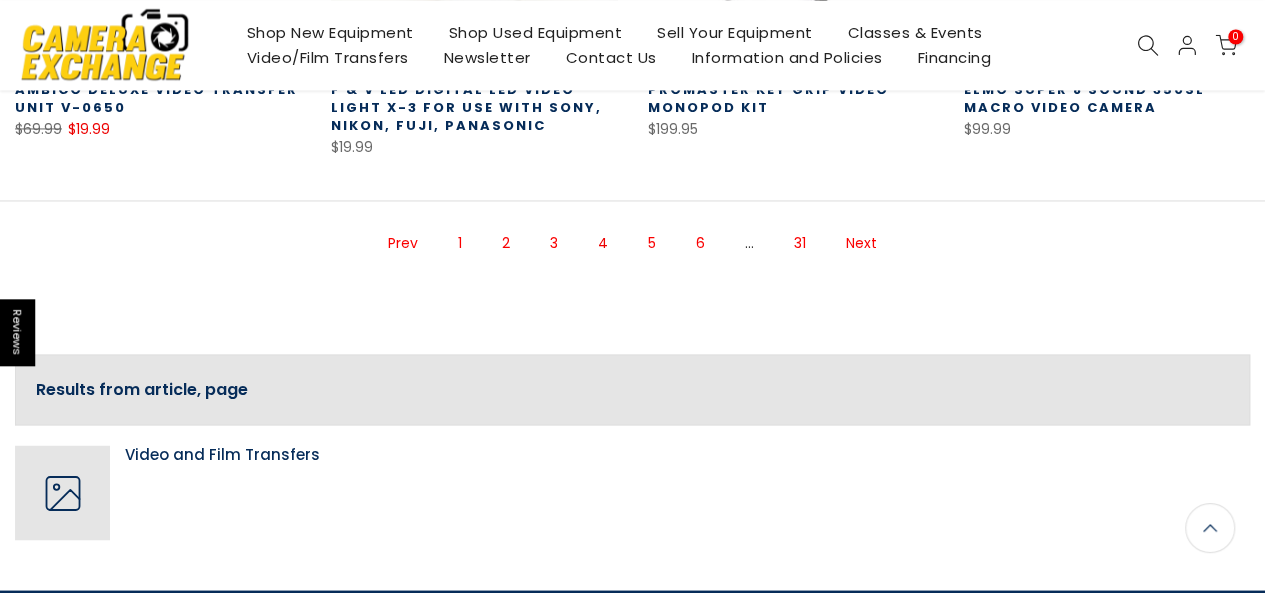 click on "5" at bounding box center [652, 243] 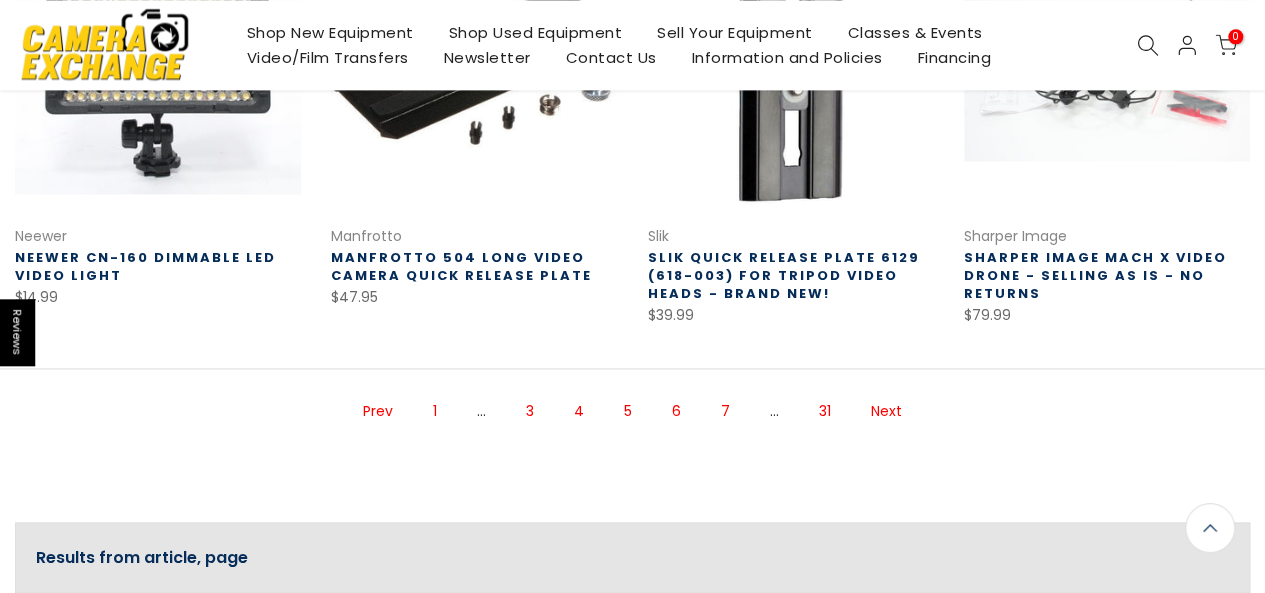 scroll, scrollTop: 1368, scrollLeft: 0, axis: vertical 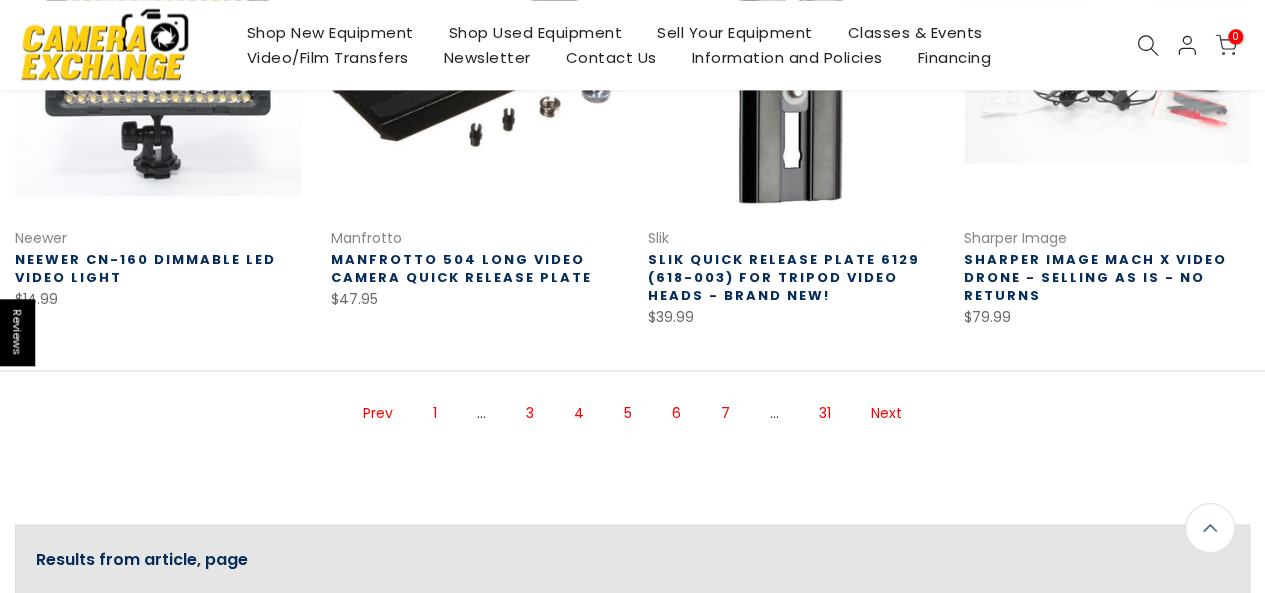 click on "5" at bounding box center [628, 413] 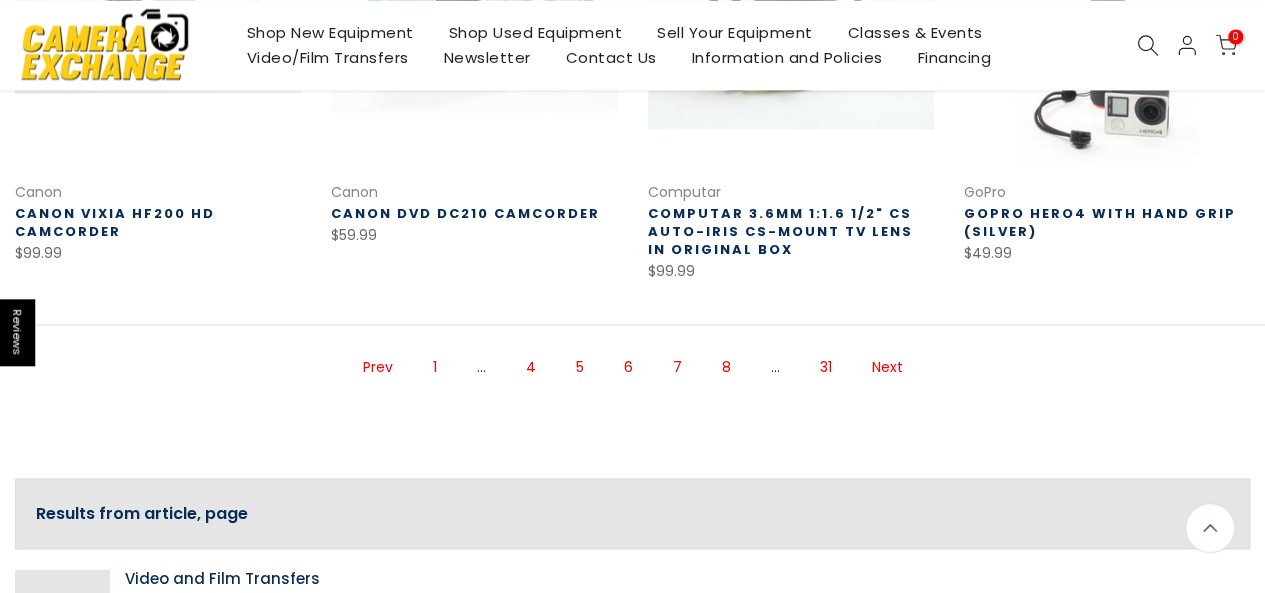 scroll, scrollTop: 1489, scrollLeft: 0, axis: vertical 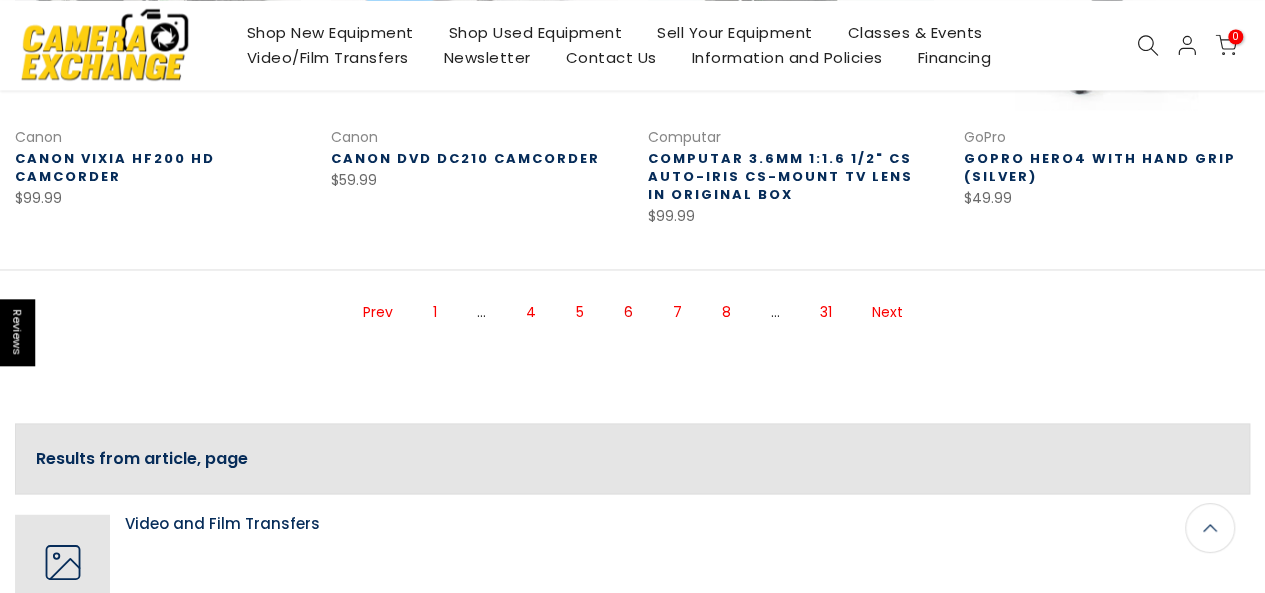 click on "1" at bounding box center (435, 312) 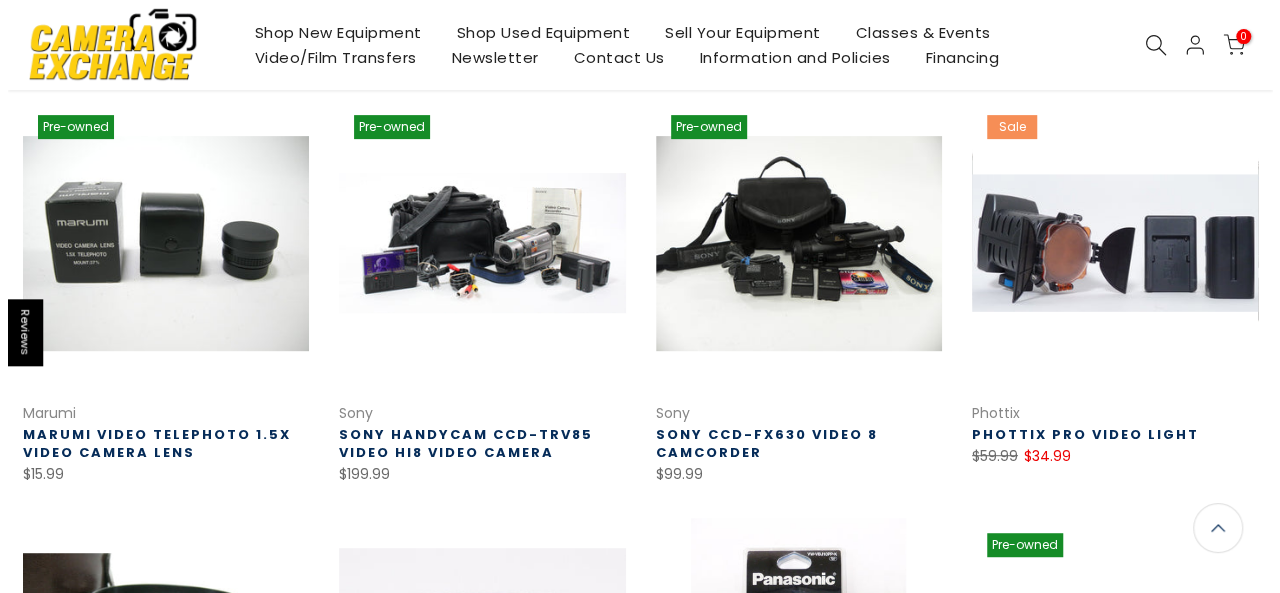 scroll, scrollTop: 0, scrollLeft: 0, axis: both 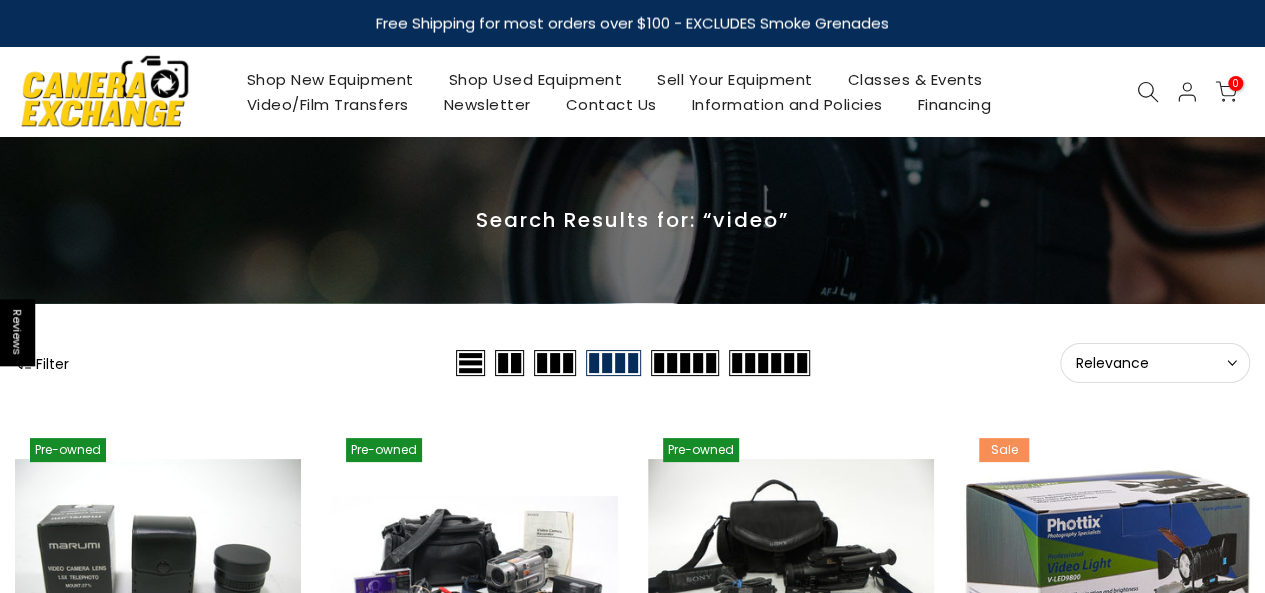 click at bounding box center [1148, 92] 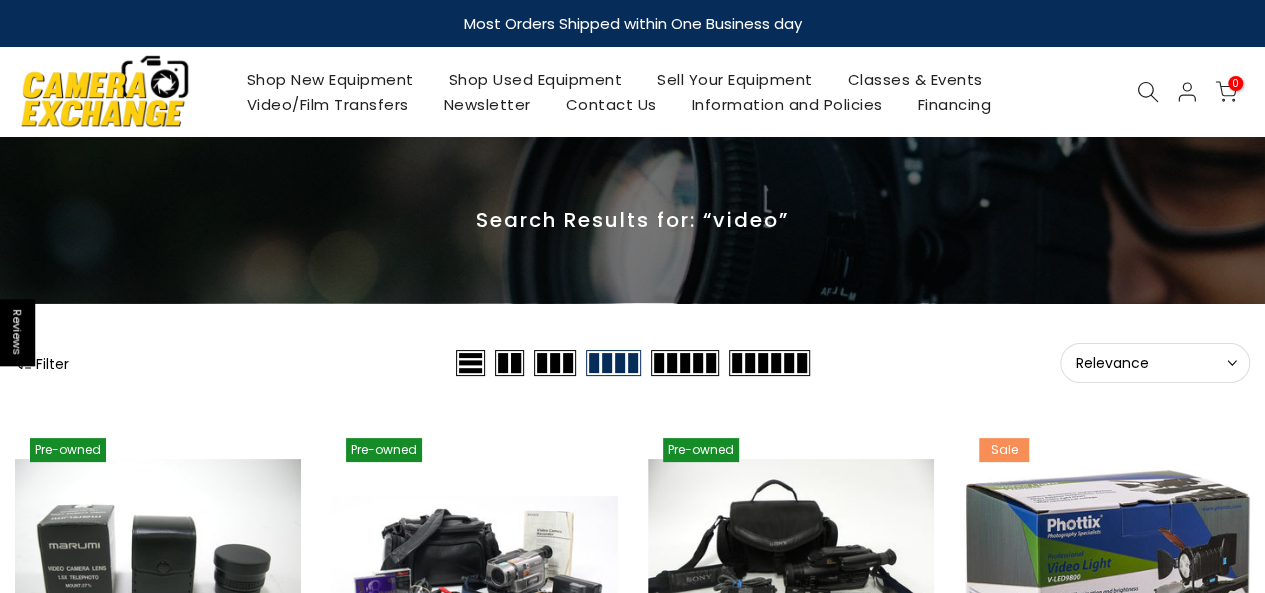 click at bounding box center (1148, 92) 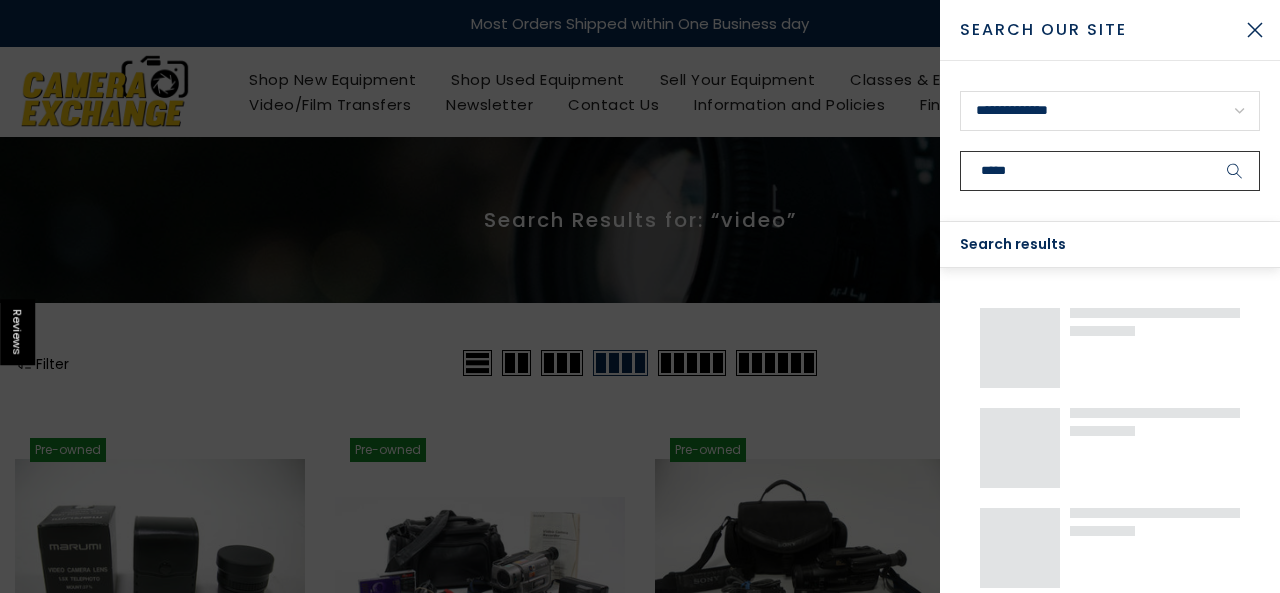 type on "*****" 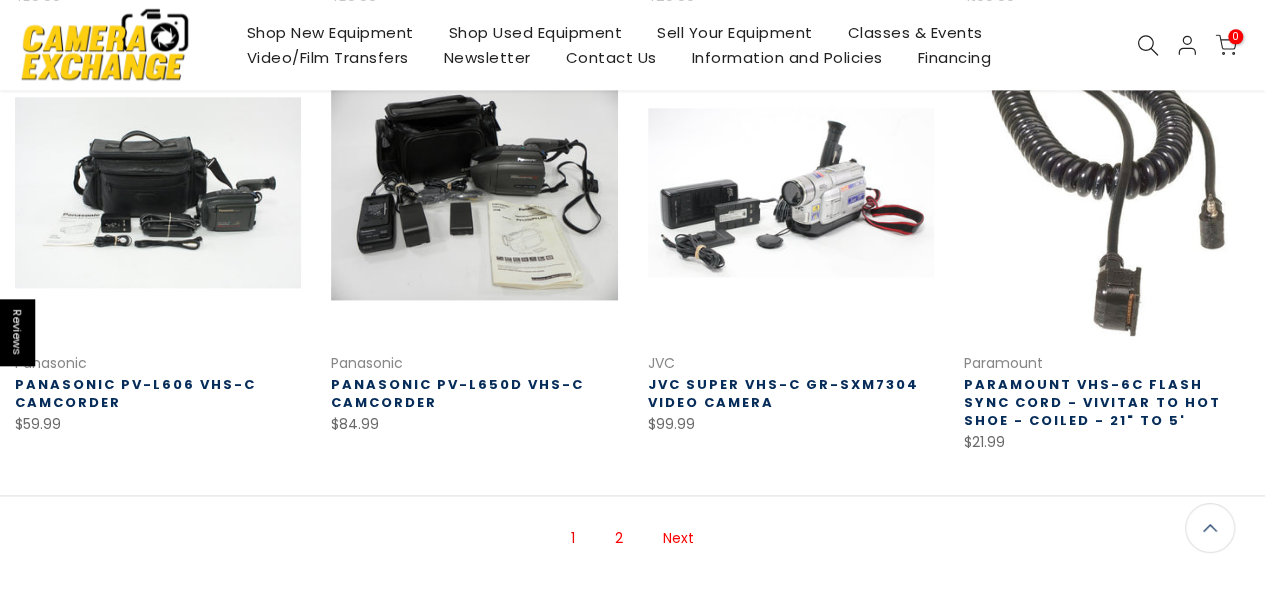 scroll, scrollTop: 1208, scrollLeft: 0, axis: vertical 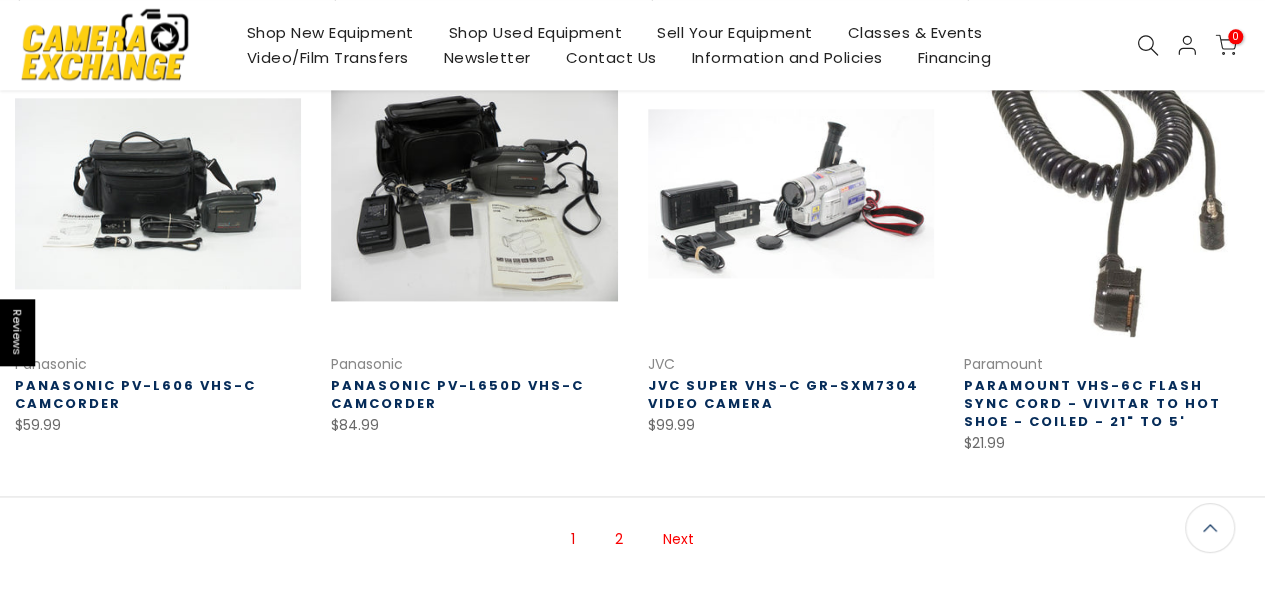 click on "2" at bounding box center [619, 539] 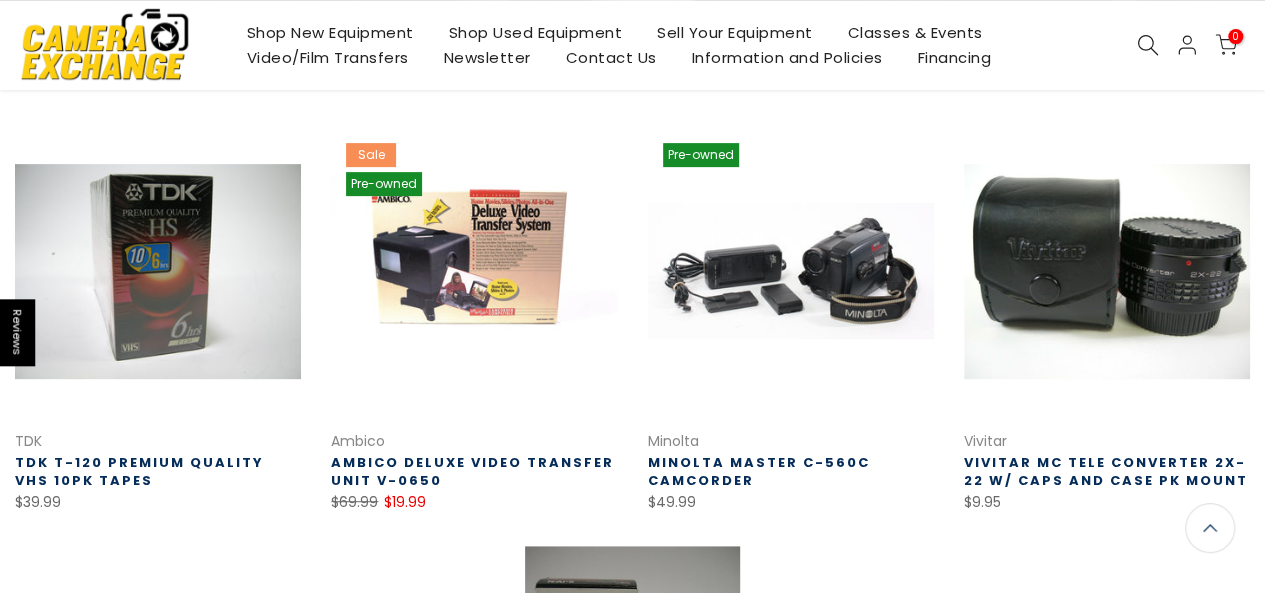 scroll, scrollTop: 296, scrollLeft: 0, axis: vertical 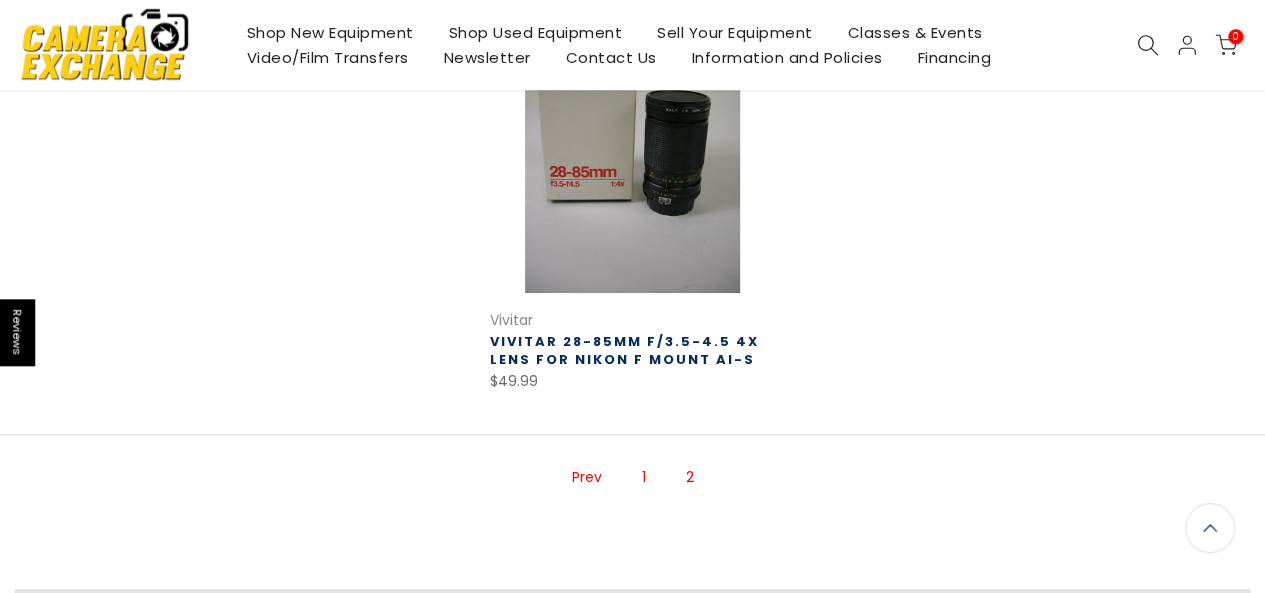click on "1" at bounding box center (644, 477) 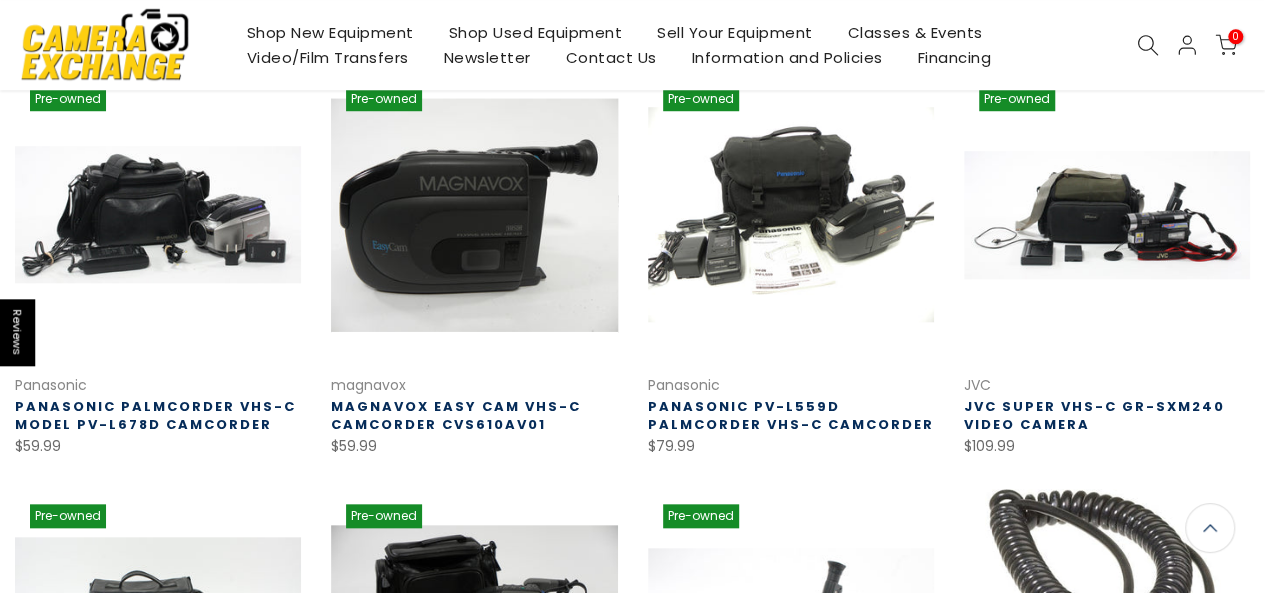 scroll, scrollTop: 765, scrollLeft: 0, axis: vertical 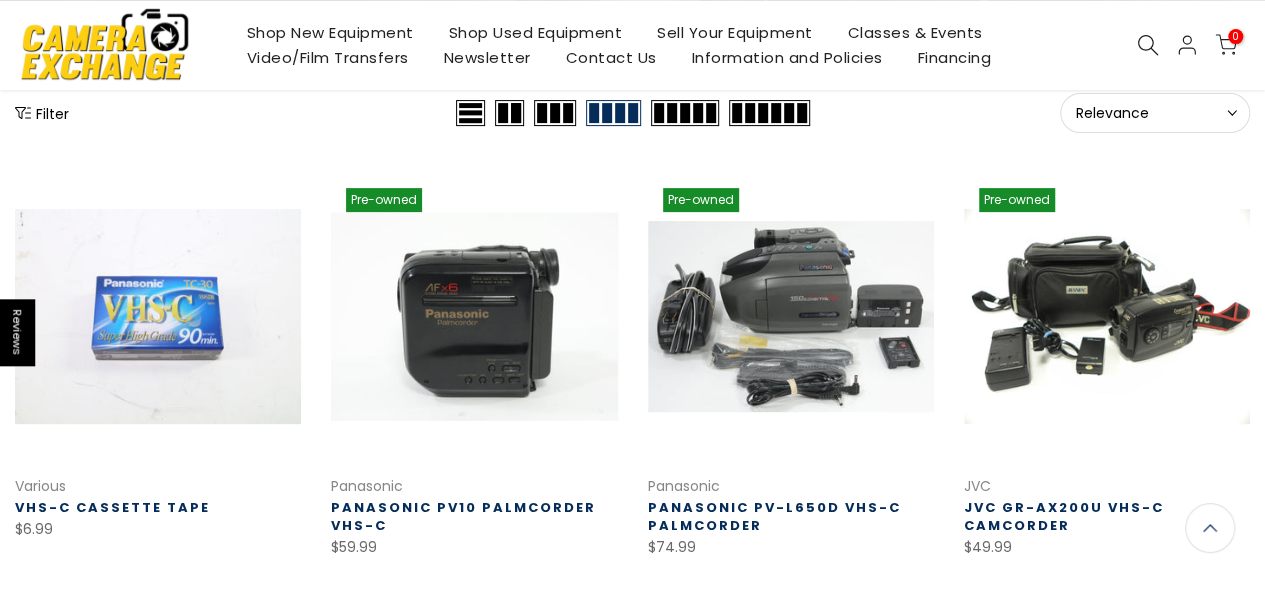 click at bounding box center (474, 316) 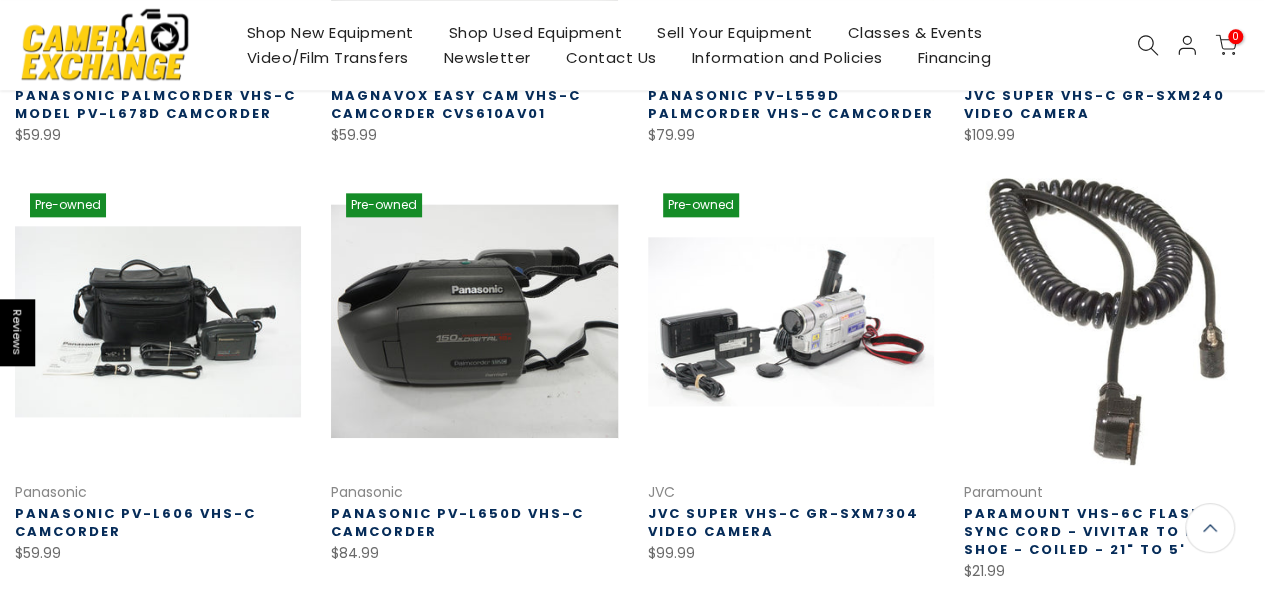 scroll, scrollTop: 1078, scrollLeft: 0, axis: vertical 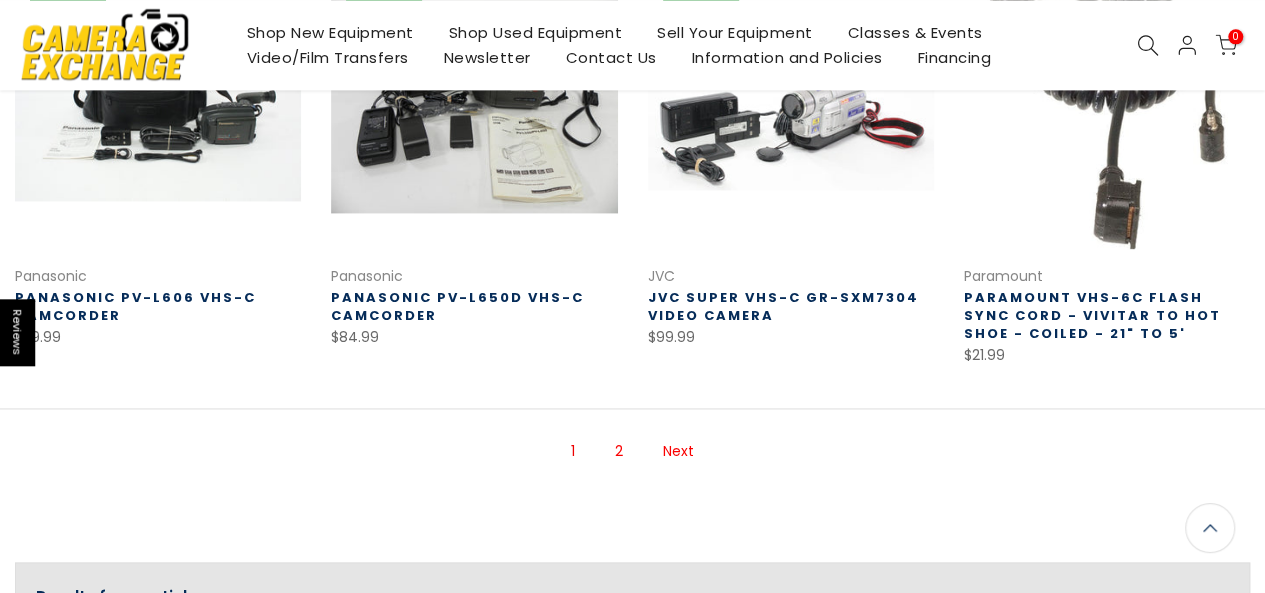 click on "2" at bounding box center (619, 451) 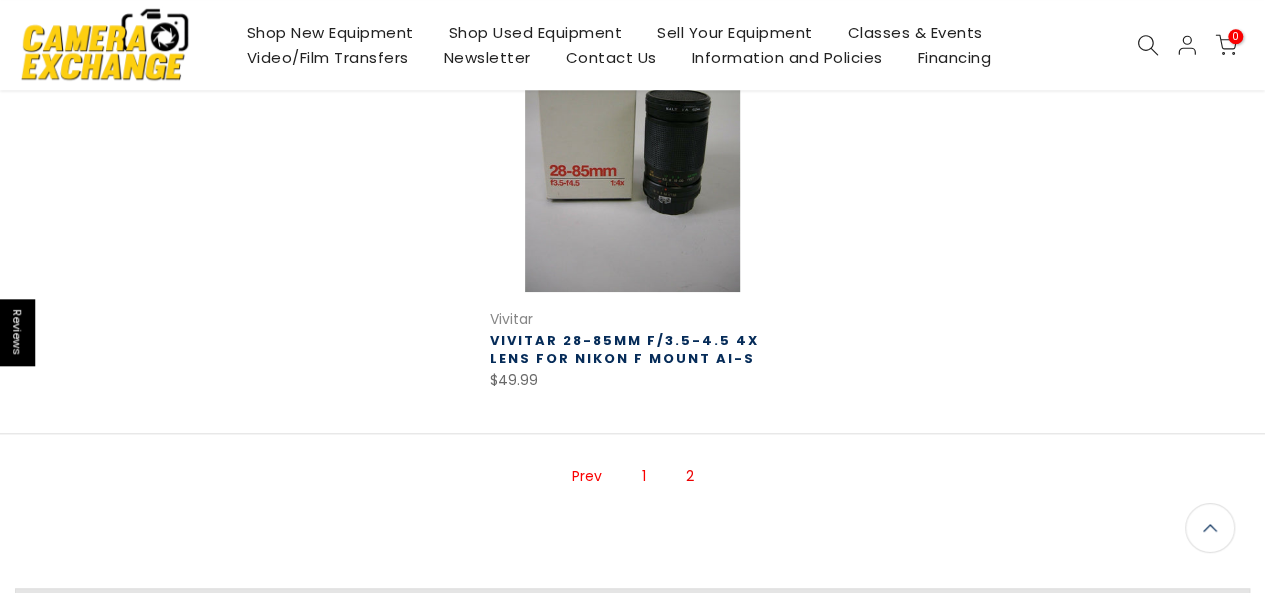 scroll, scrollTop: 836, scrollLeft: 0, axis: vertical 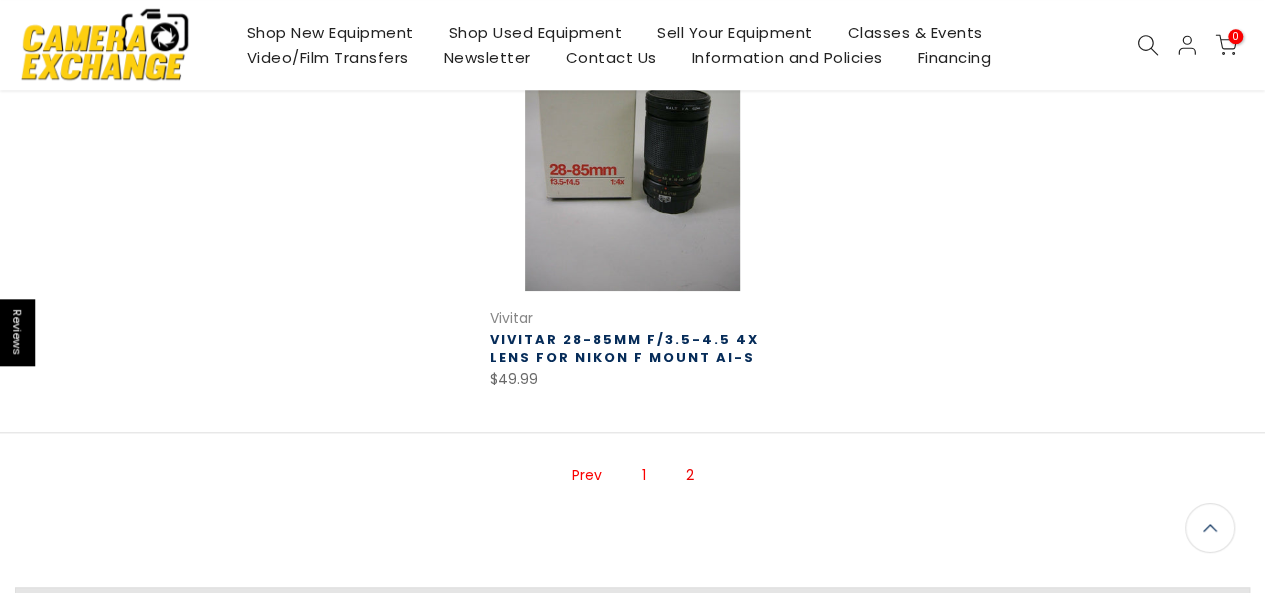 click on "1" at bounding box center (644, 475) 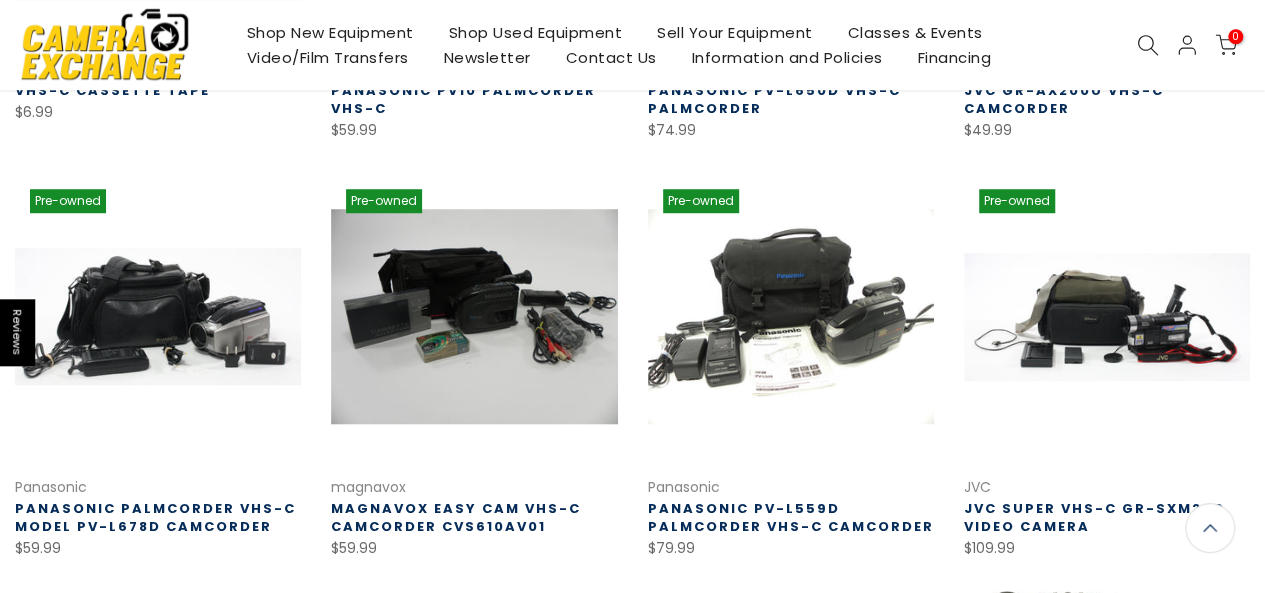scroll, scrollTop: 669, scrollLeft: 0, axis: vertical 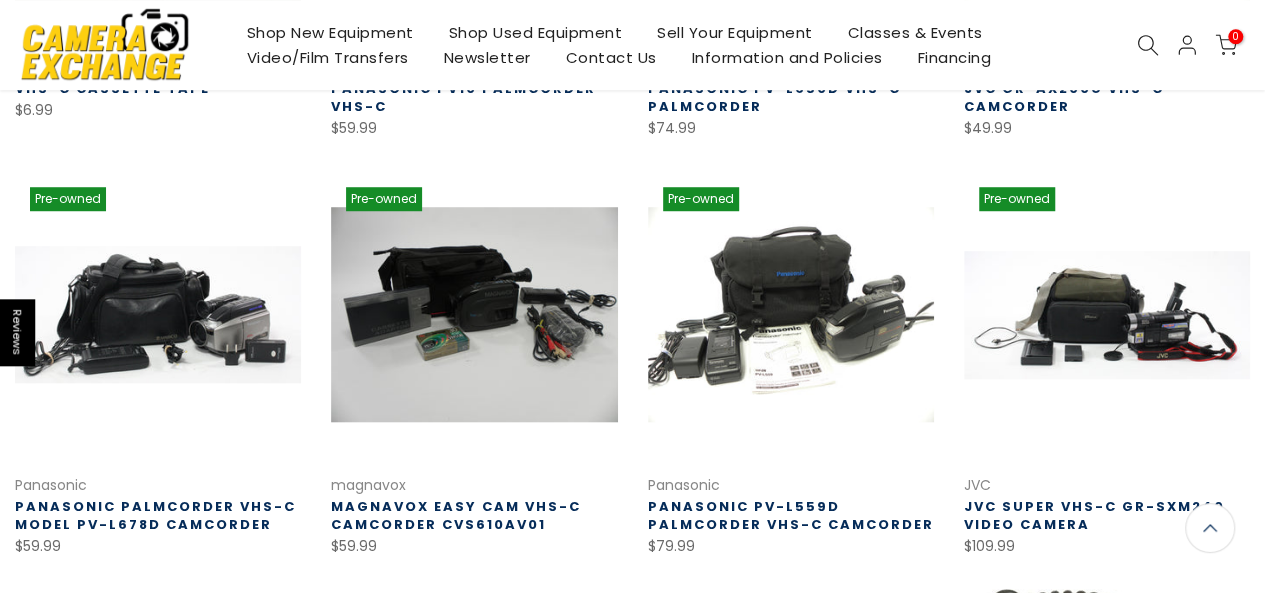 drag, startPoint x: 156, startPoint y: 496, endPoint x: 70, endPoint y: 515, distance: 88.07383 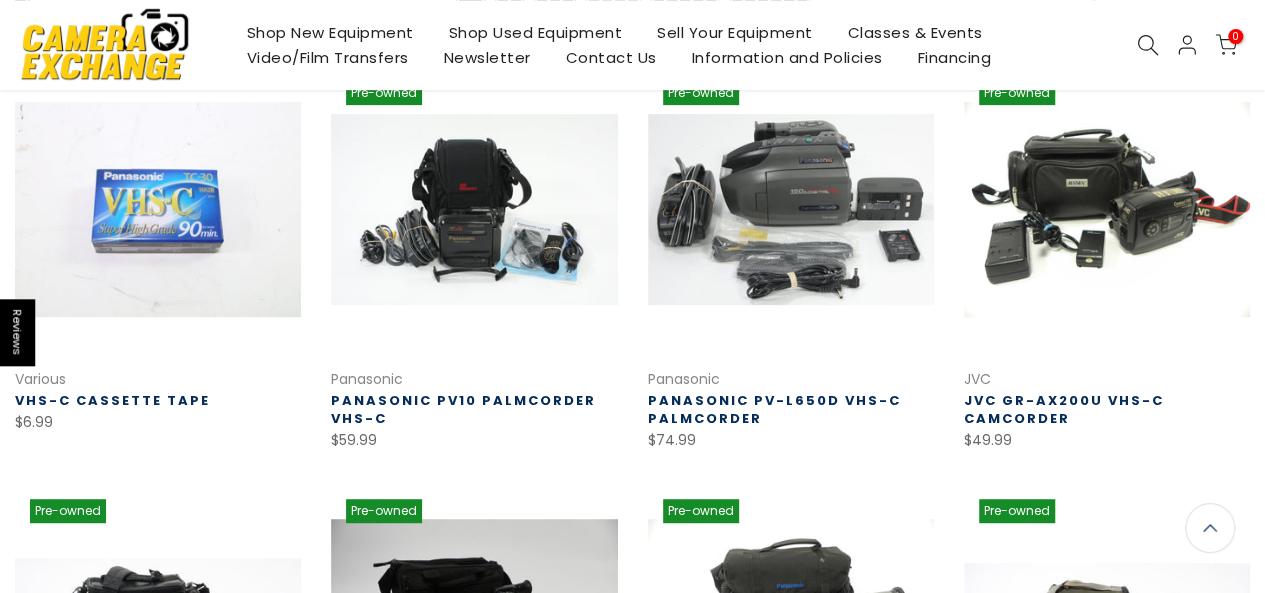 scroll, scrollTop: 355, scrollLeft: 0, axis: vertical 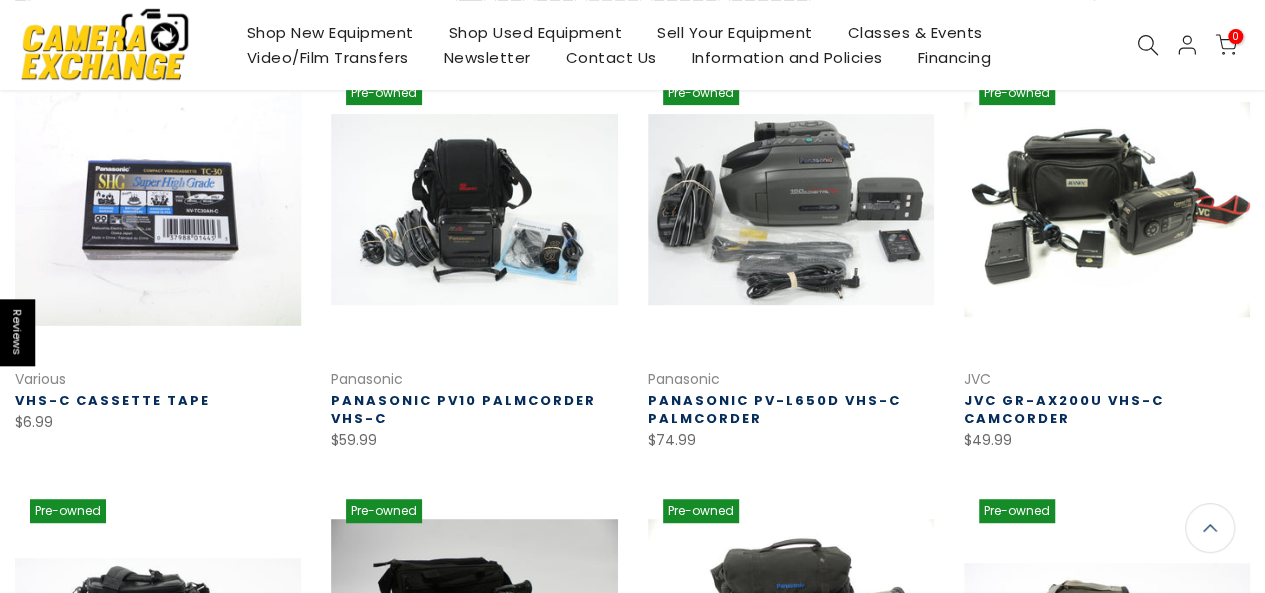 click at bounding box center [198, 412] 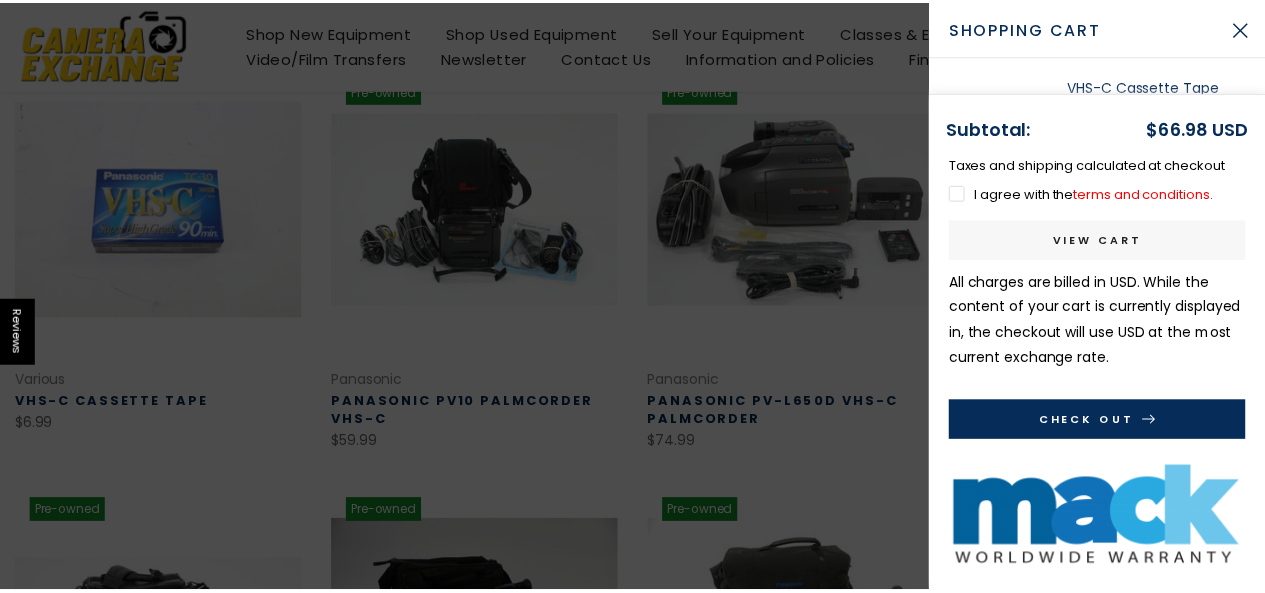 scroll, scrollTop: 355, scrollLeft: 0, axis: vertical 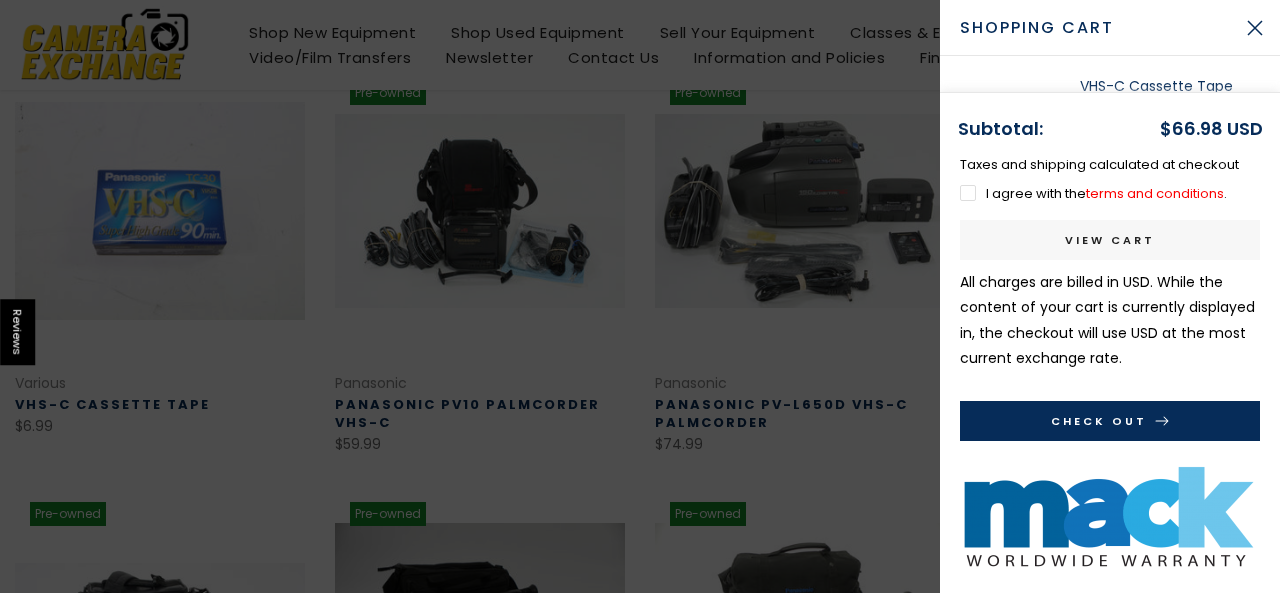 click on "I agree with the  terms and conditions ." at bounding box center (1093, 193) 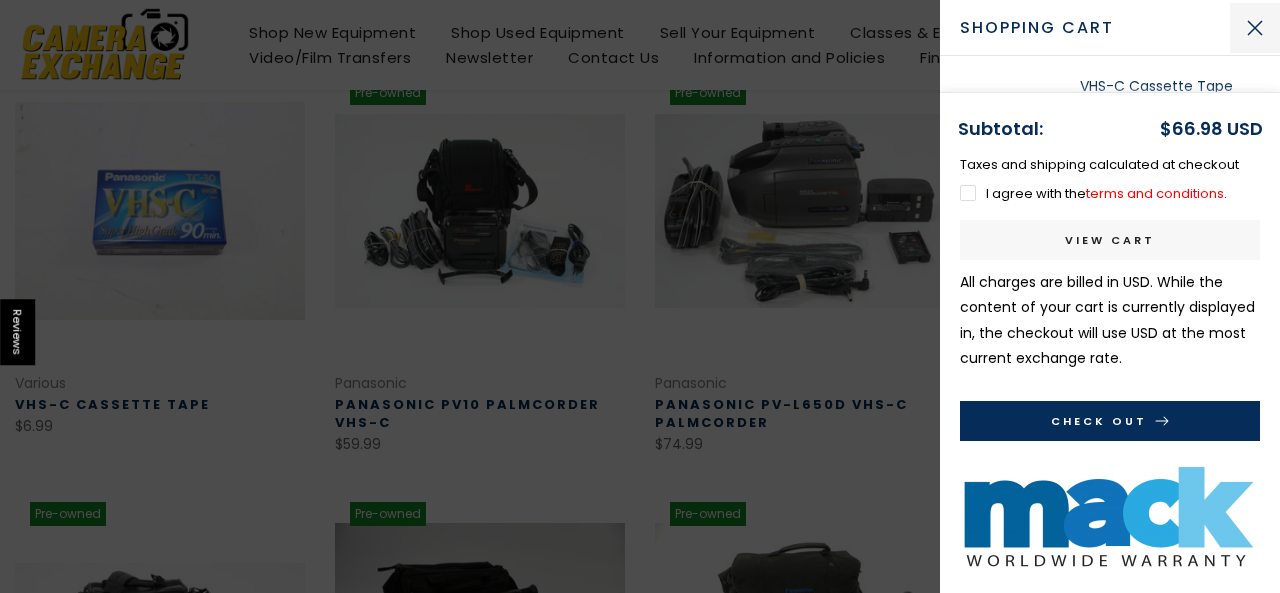 click at bounding box center (1255, 28) 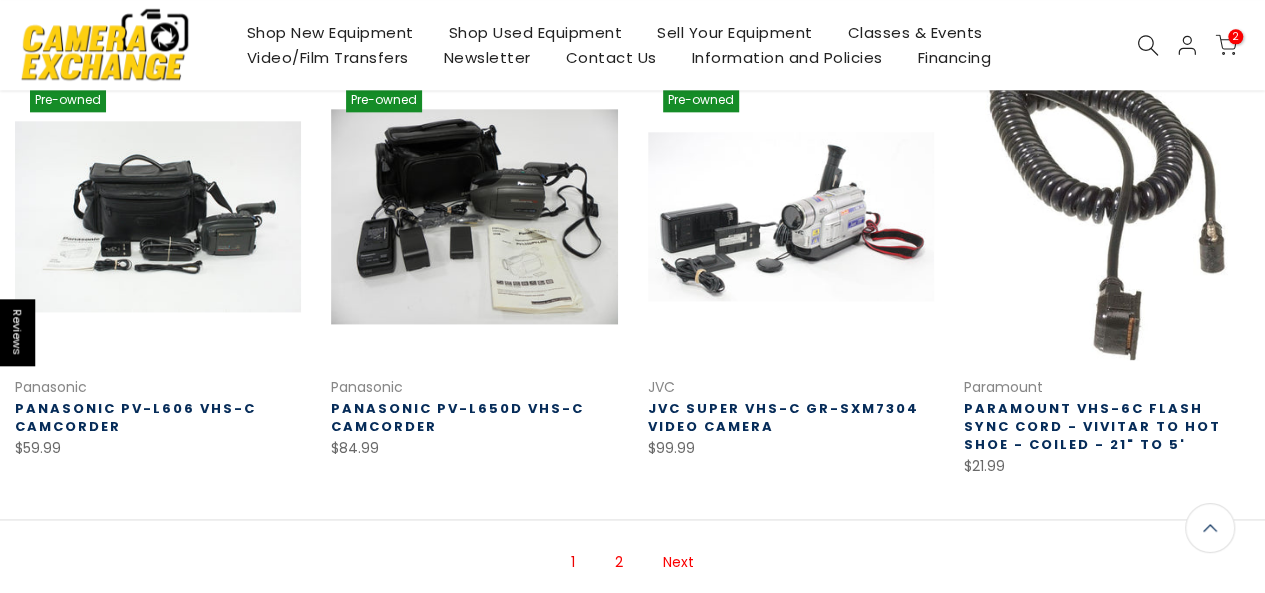 scroll, scrollTop: 1262, scrollLeft: 0, axis: vertical 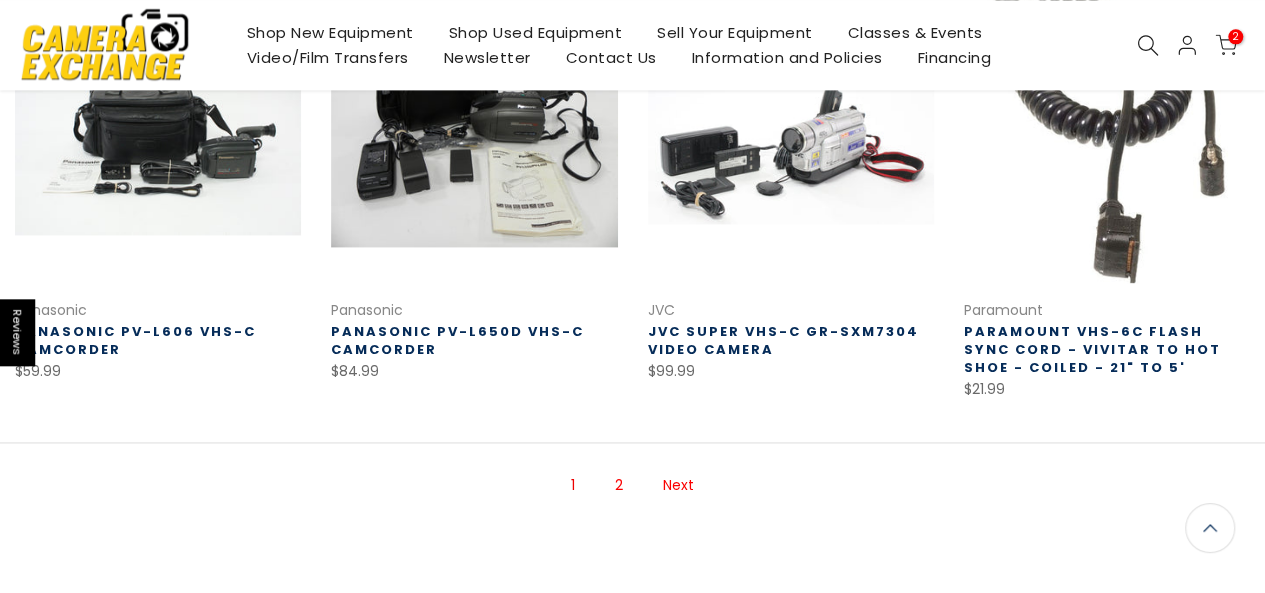click on "2" at bounding box center (619, 485) 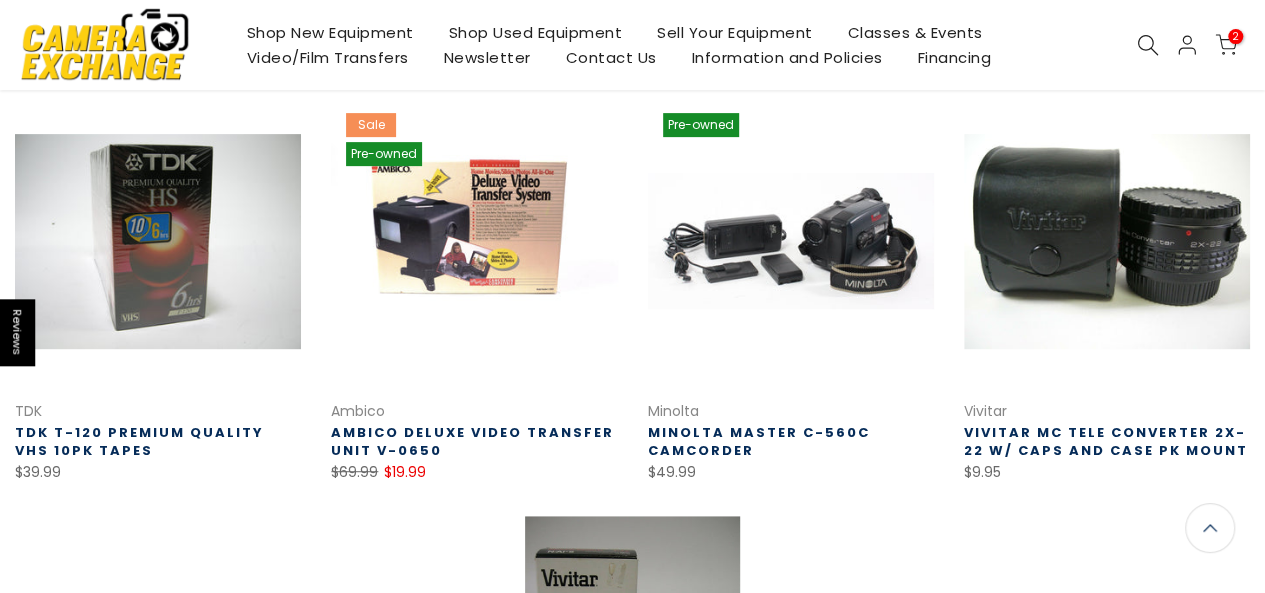 scroll, scrollTop: 321, scrollLeft: 0, axis: vertical 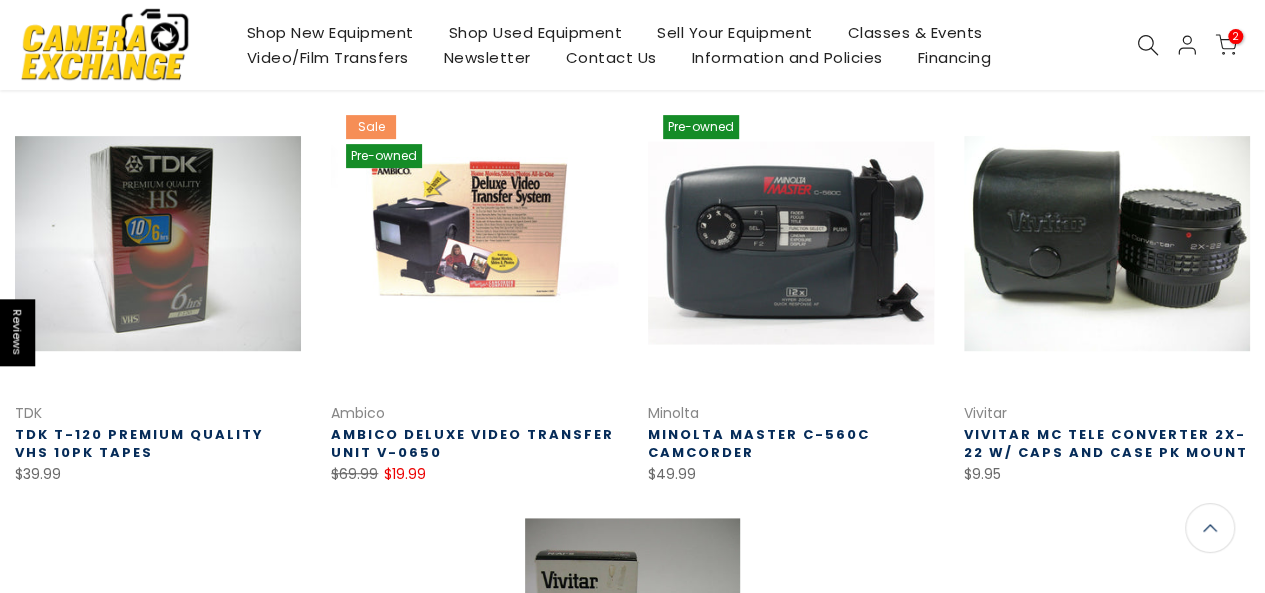 click at bounding box center (791, 243) 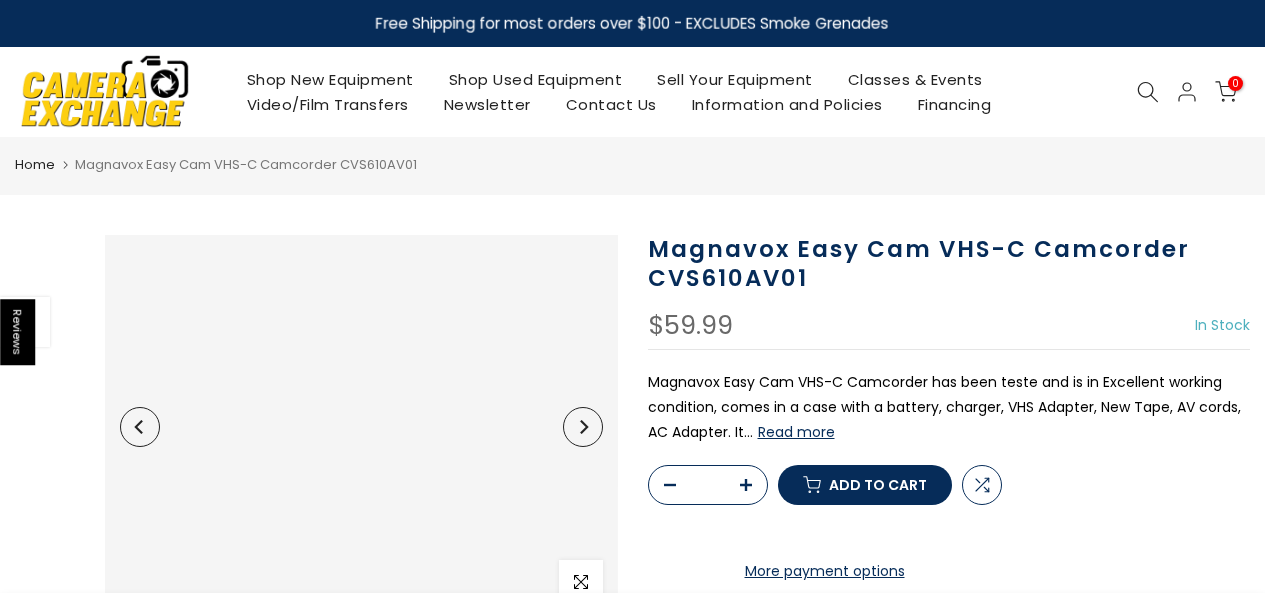 scroll, scrollTop: 0, scrollLeft: 0, axis: both 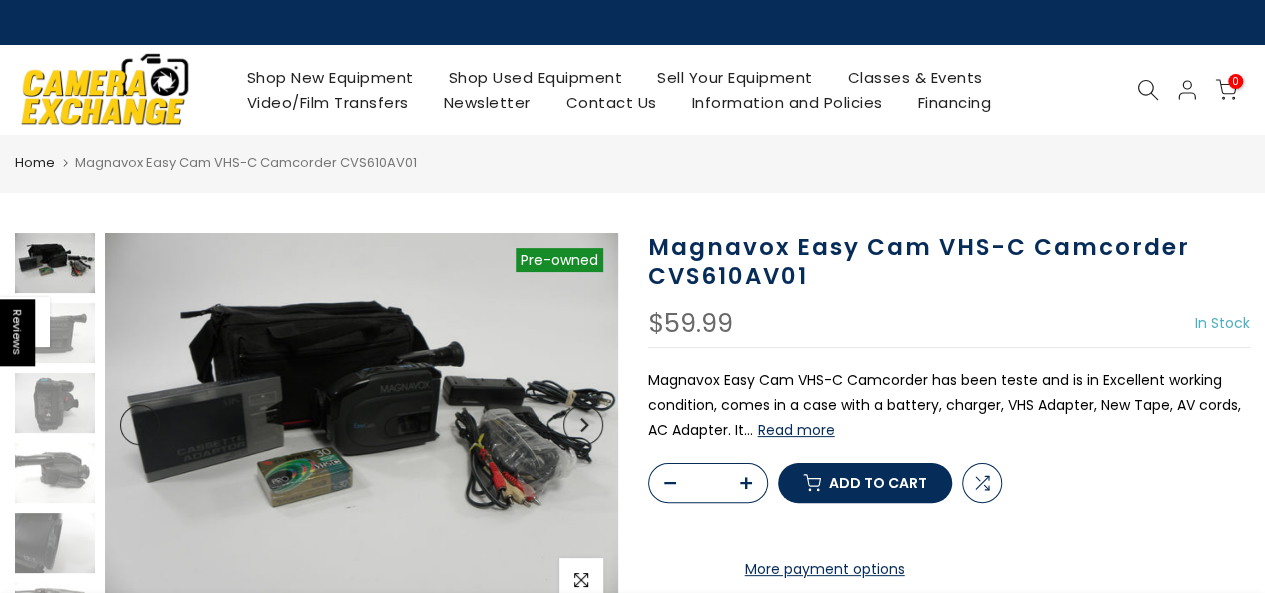click on "Read more" at bounding box center (796, 430) 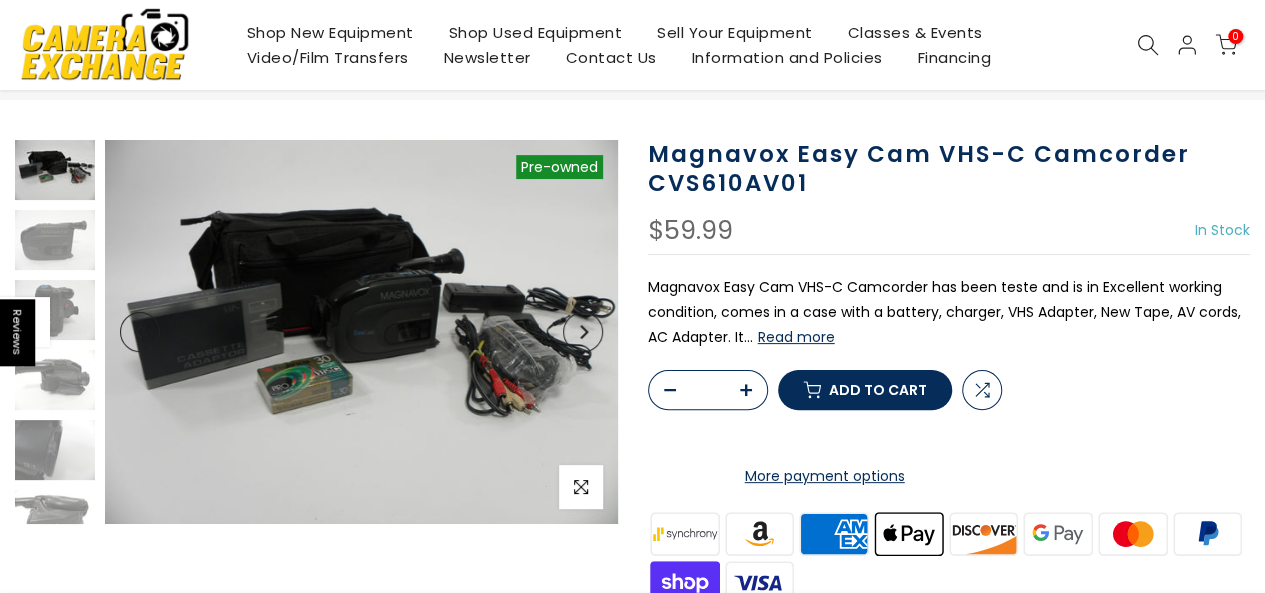 scroll, scrollTop: 96, scrollLeft: 0, axis: vertical 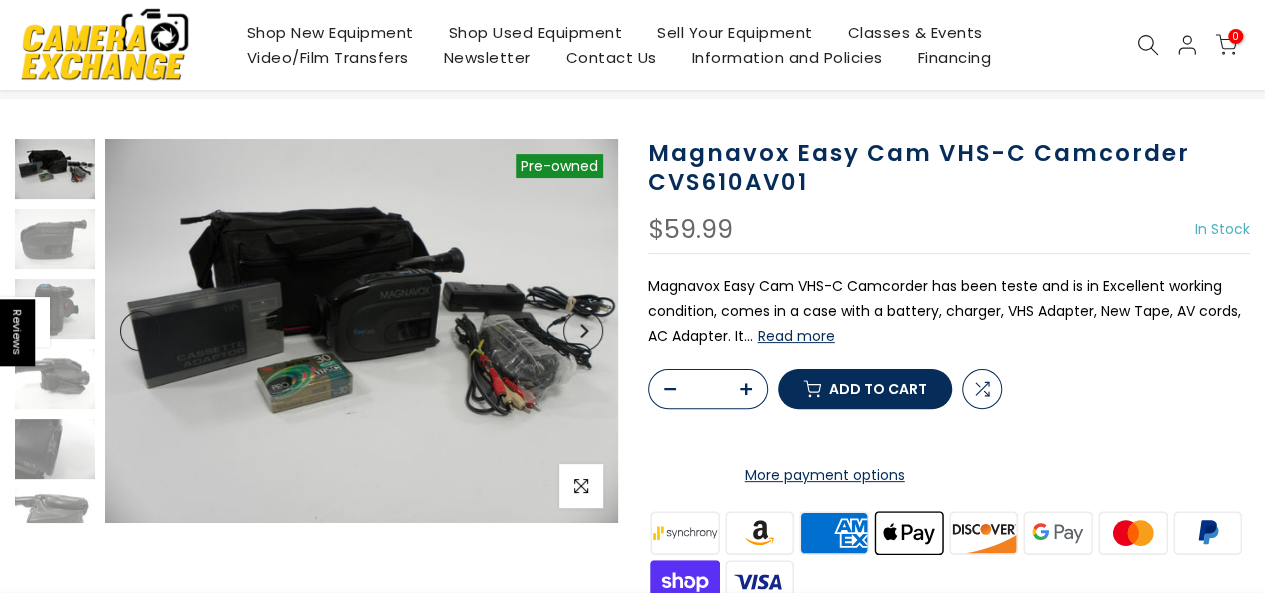 click at bounding box center [105, 44] 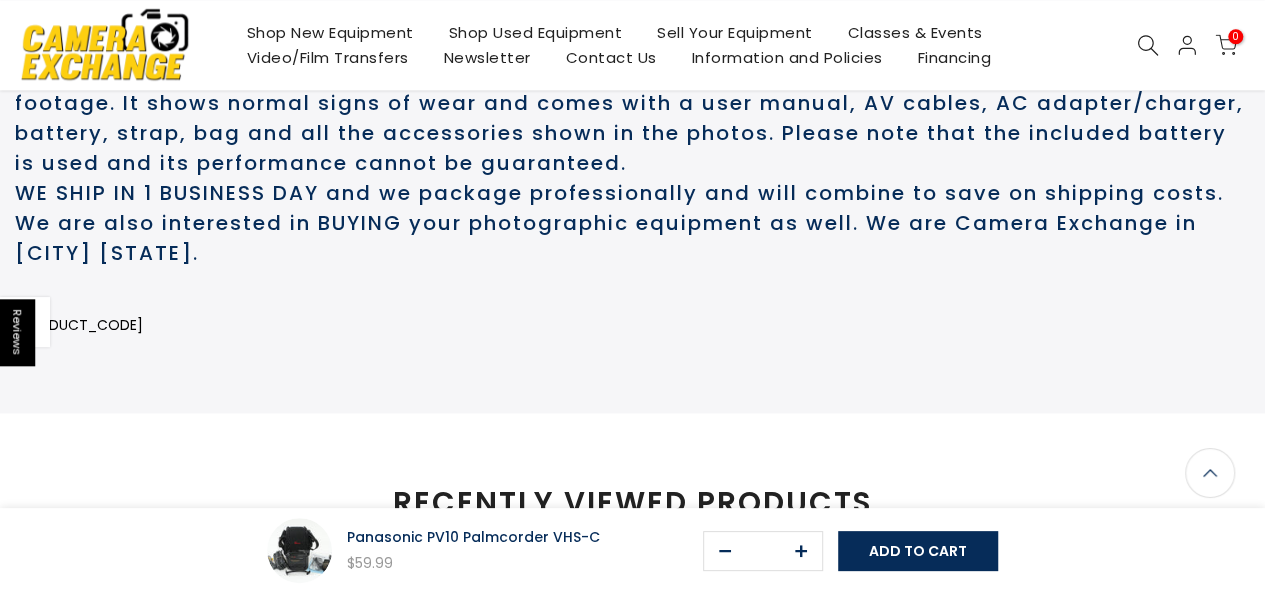 scroll, scrollTop: 1131, scrollLeft: 0, axis: vertical 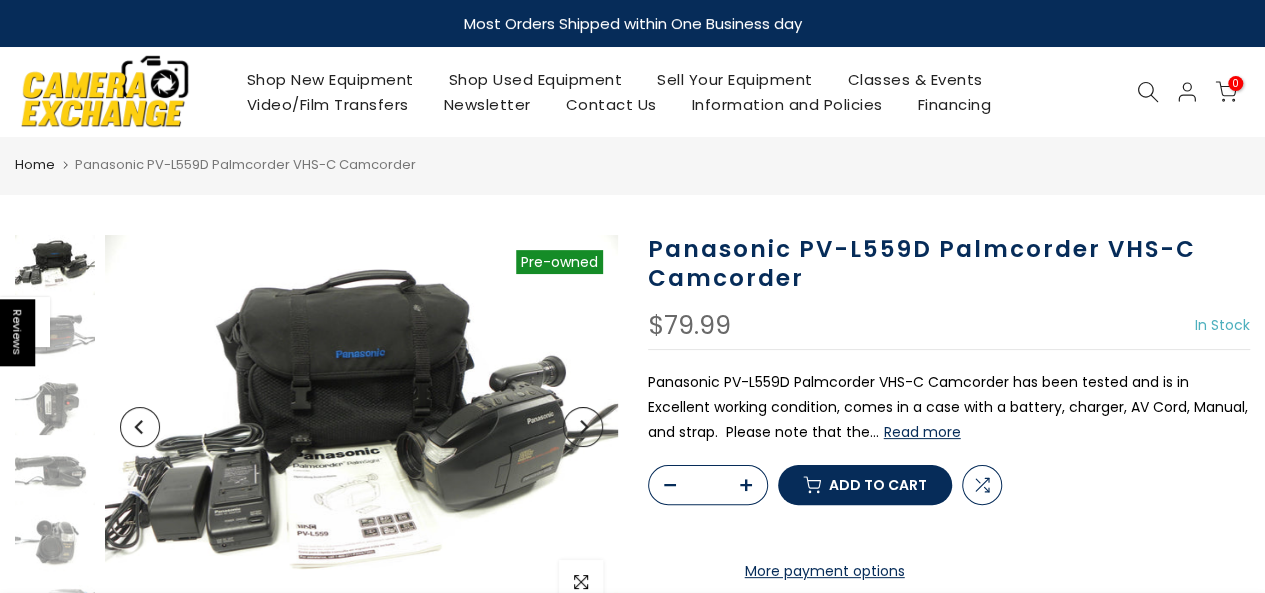 click 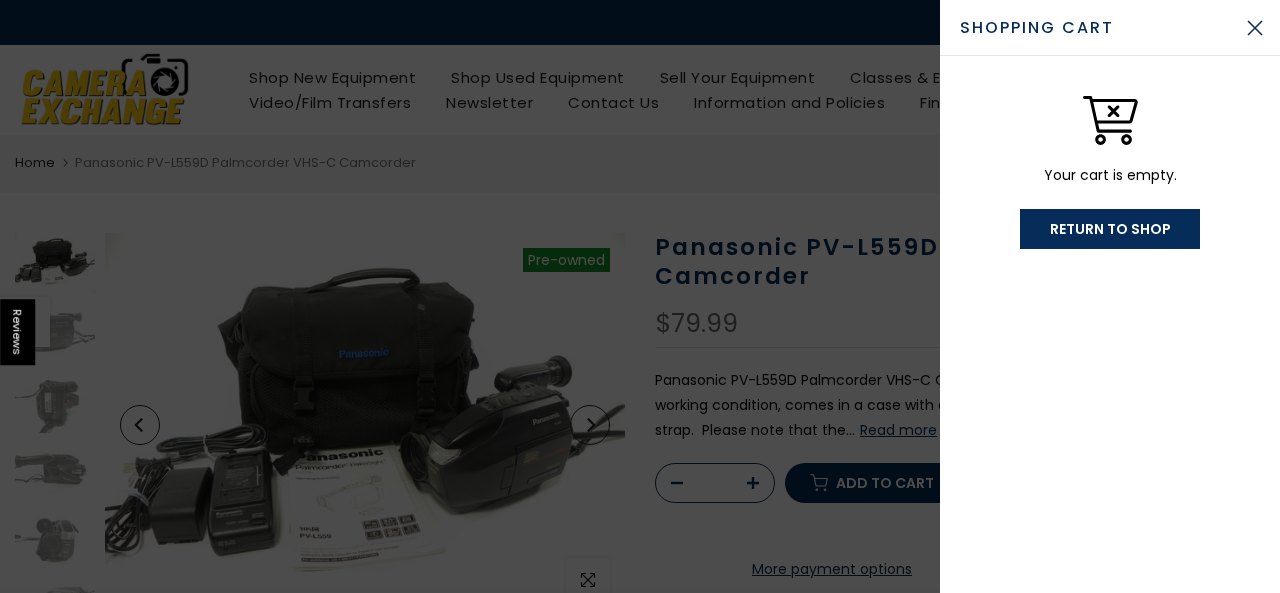 click at bounding box center [640, 296] 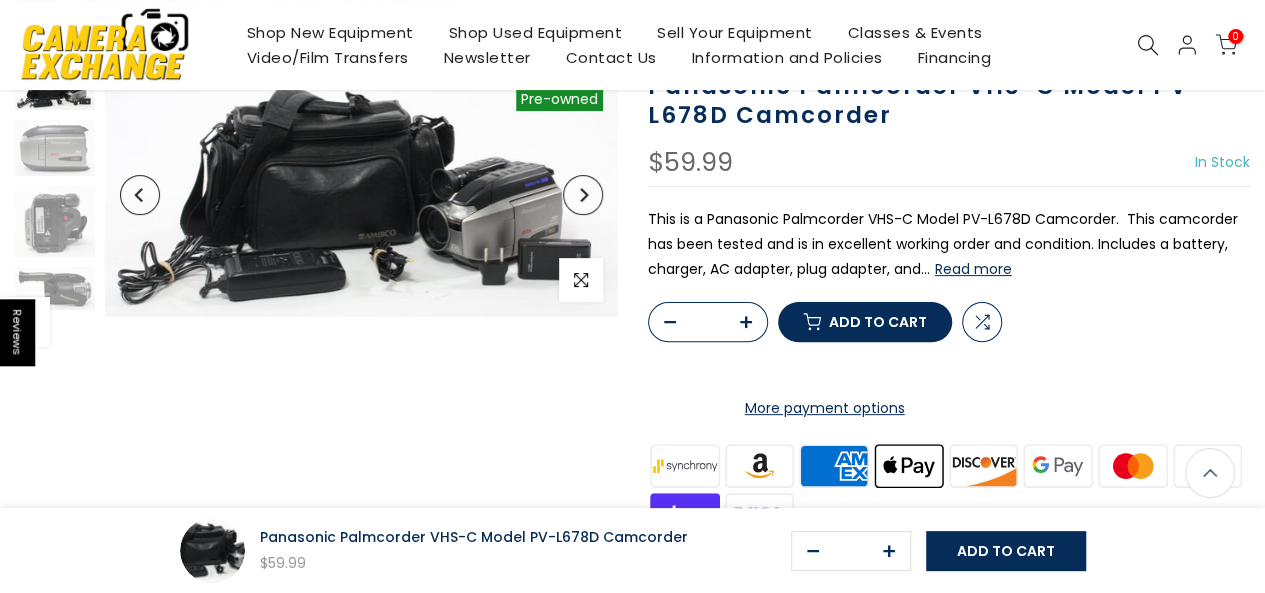 scroll, scrollTop: 0, scrollLeft: 0, axis: both 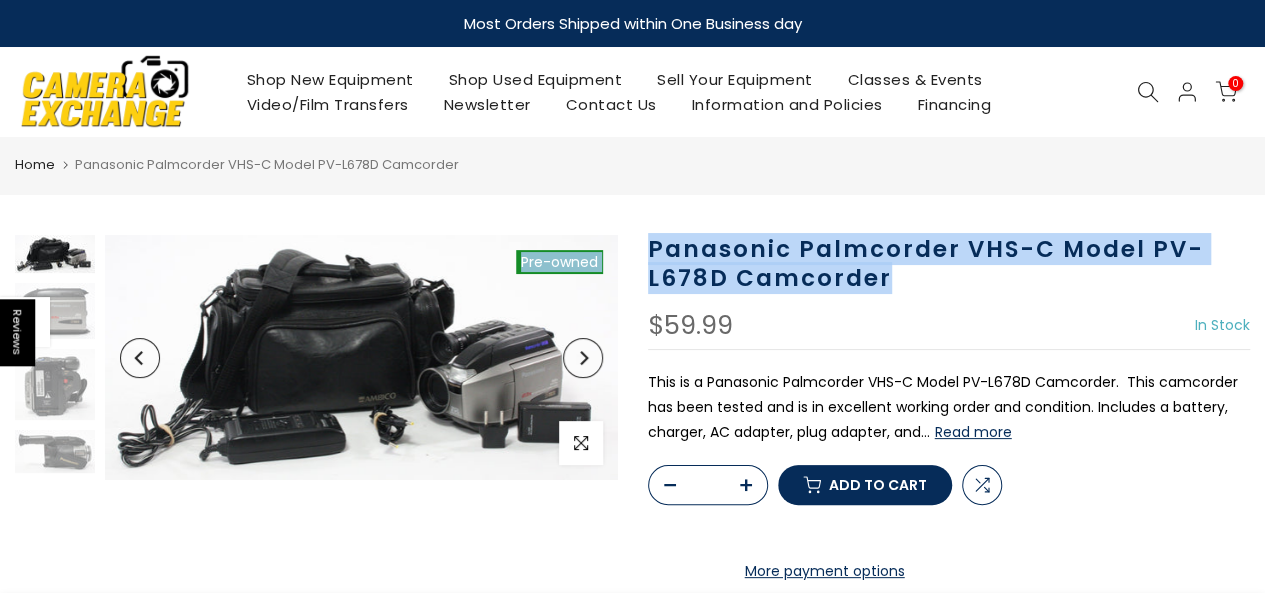 drag, startPoint x: 899, startPoint y: 283, endPoint x: 630, endPoint y: 272, distance: 269.22482 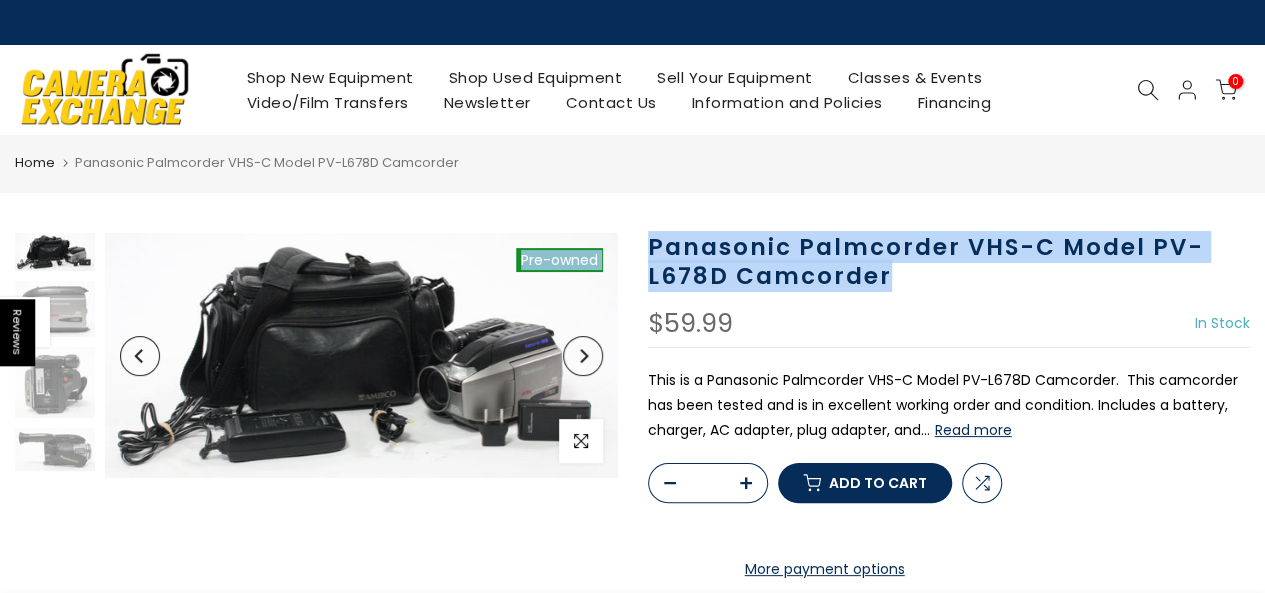 copy on "Pre-owned
Click to enlarge
Panasonic Palmcorder VHS-C Model PV-L678D Camcorder" 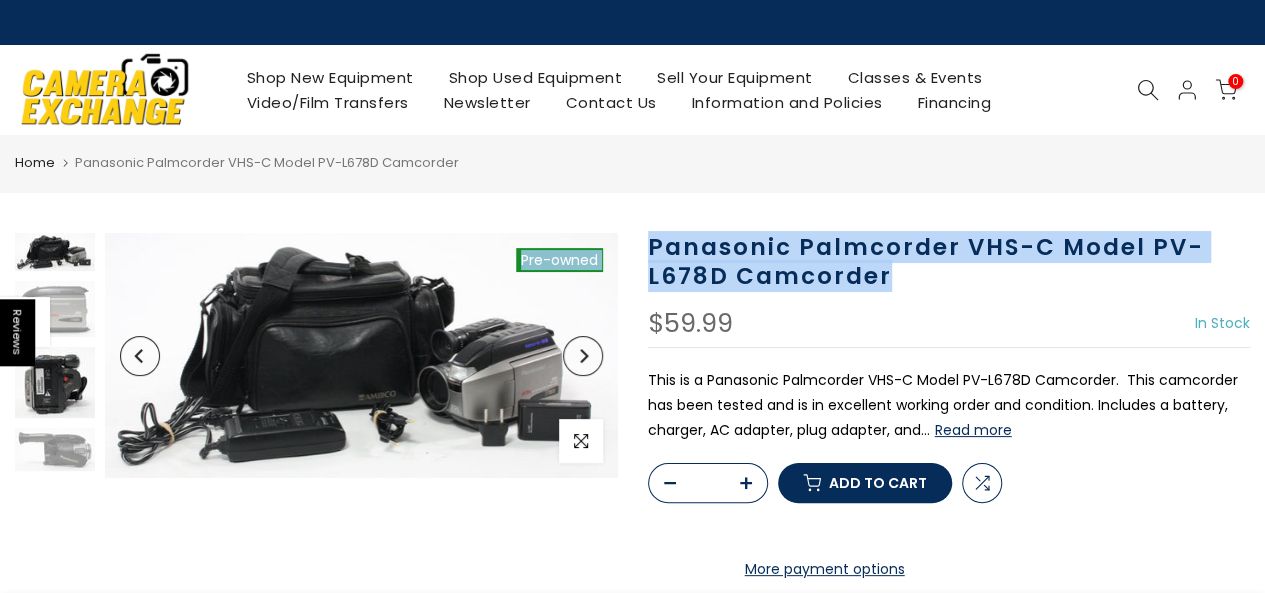 click at bounding box center [55, 382] 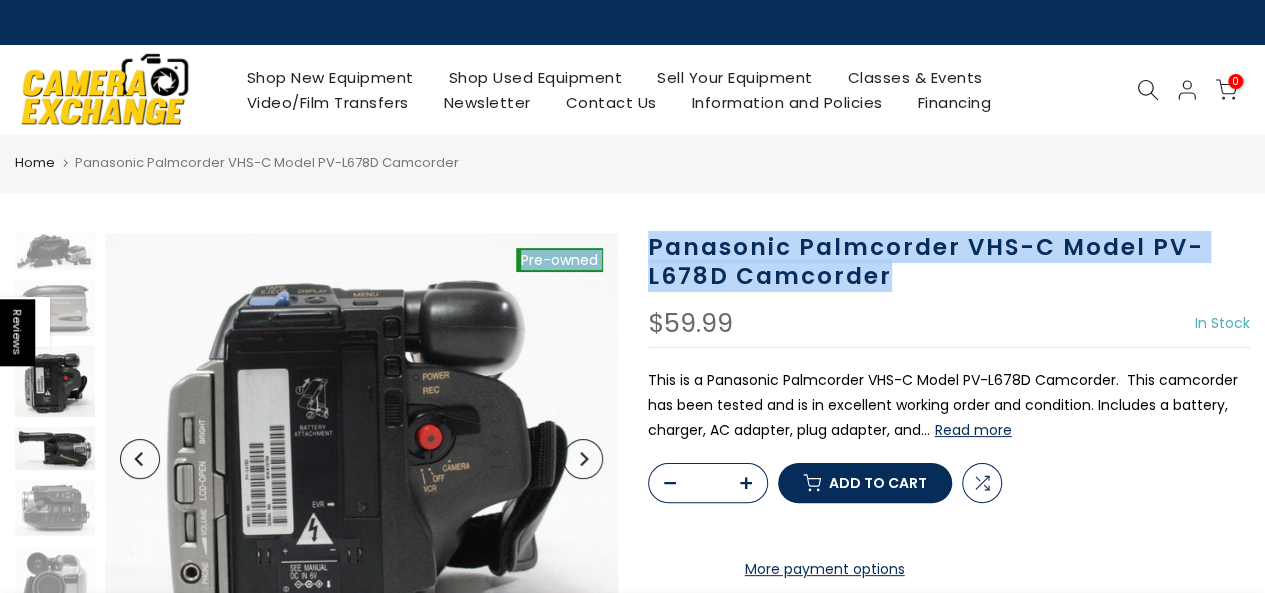 scroll, scrollTop: 1, scrollLeft: 0, axis: vertical 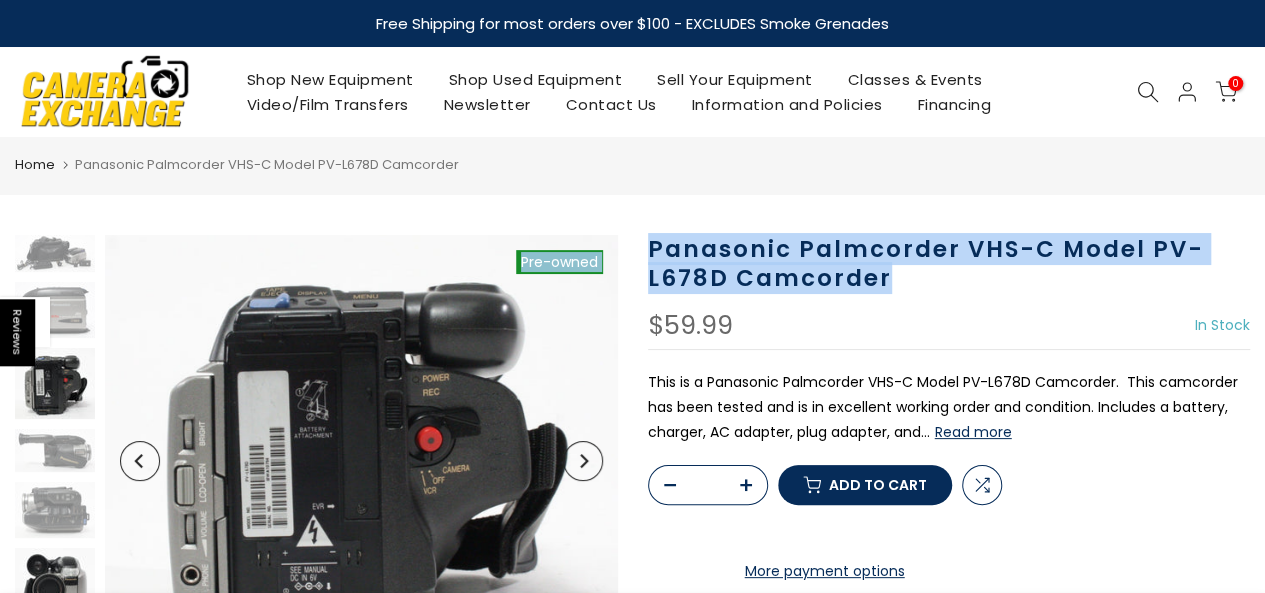click at bounding box center (55, 584) 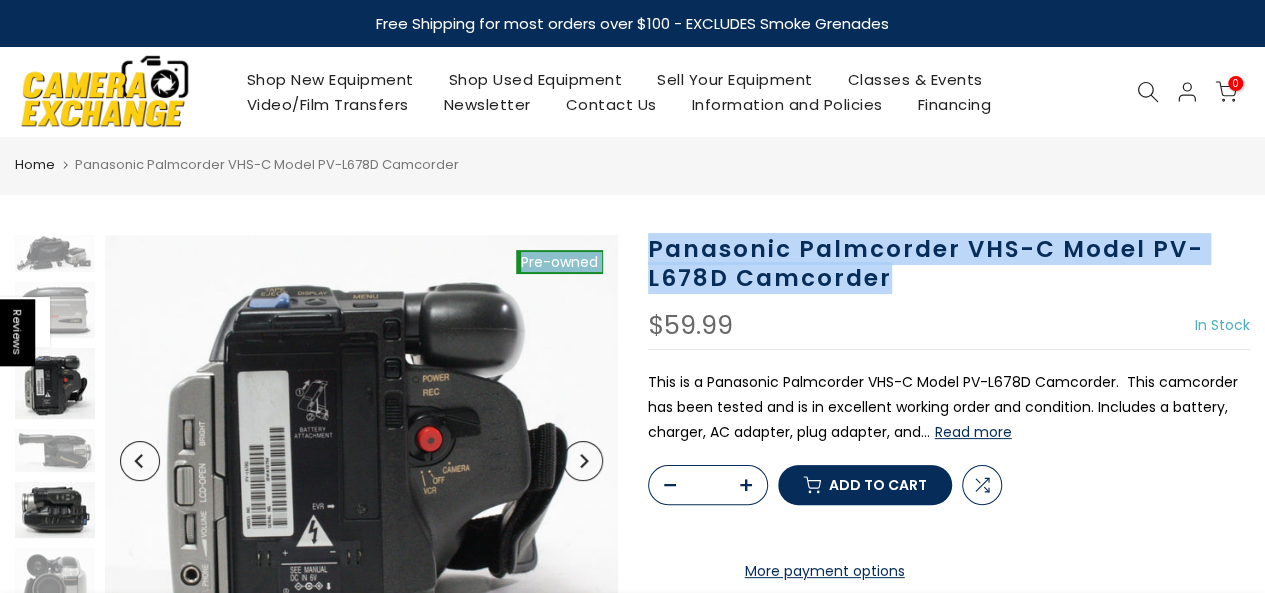 scroll, scrollTop: 0, scrollLeft: 0, axis: both 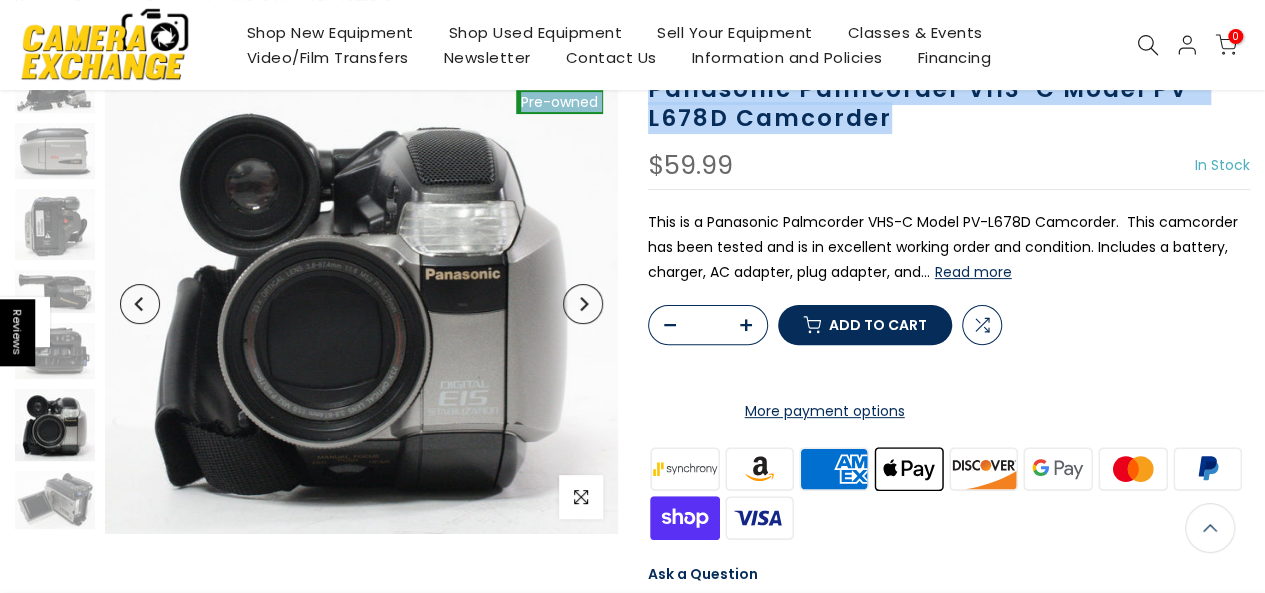 click at bounding box center (55, 425) 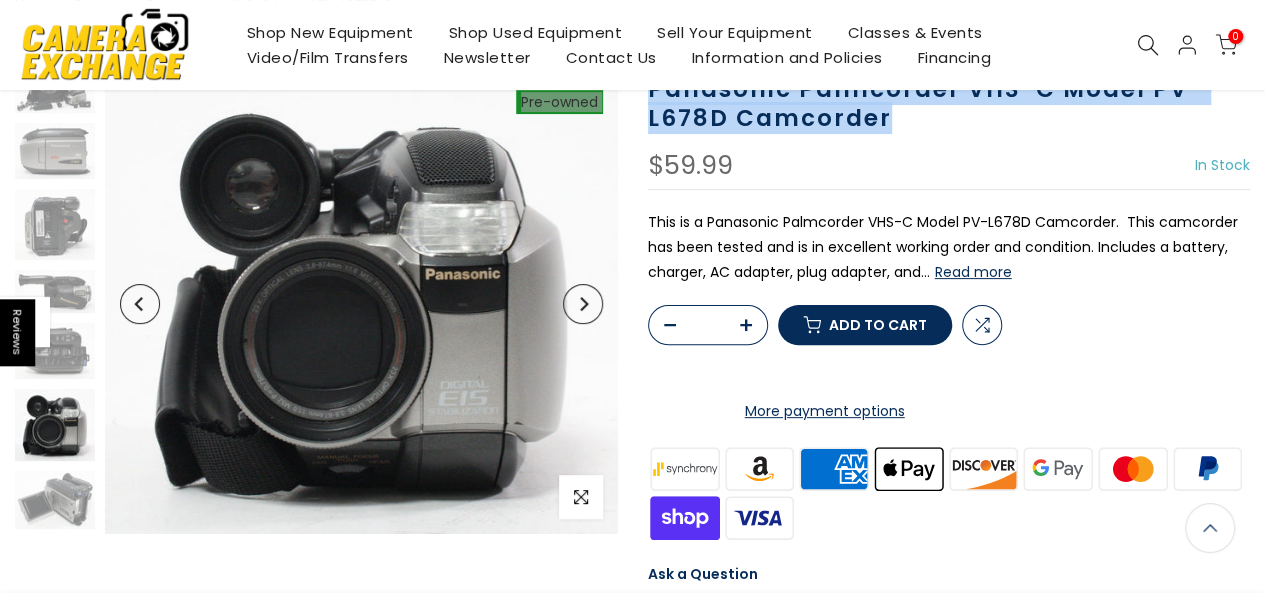 scroll, scrollTop: 35, scrollLeft: 0, axis: vertical 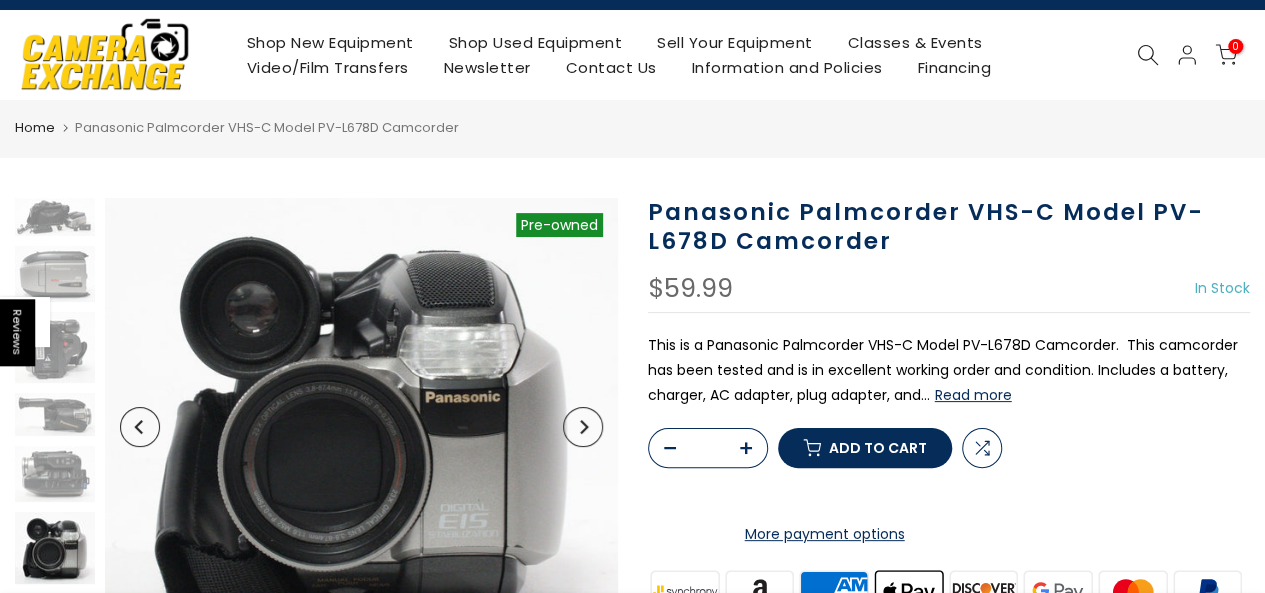 click on "Home Panasonic Palmcorder VHS-C Model PV-L678D Camcorder" at bounding box center [632, 129] 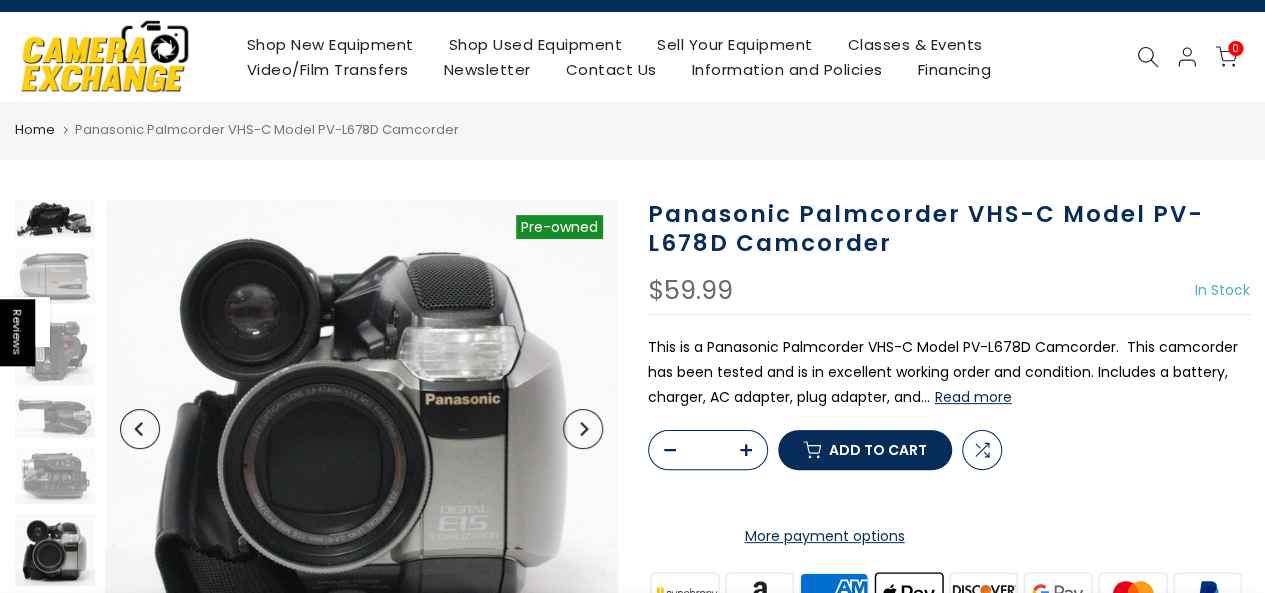 click at bounding box center [55, 219] 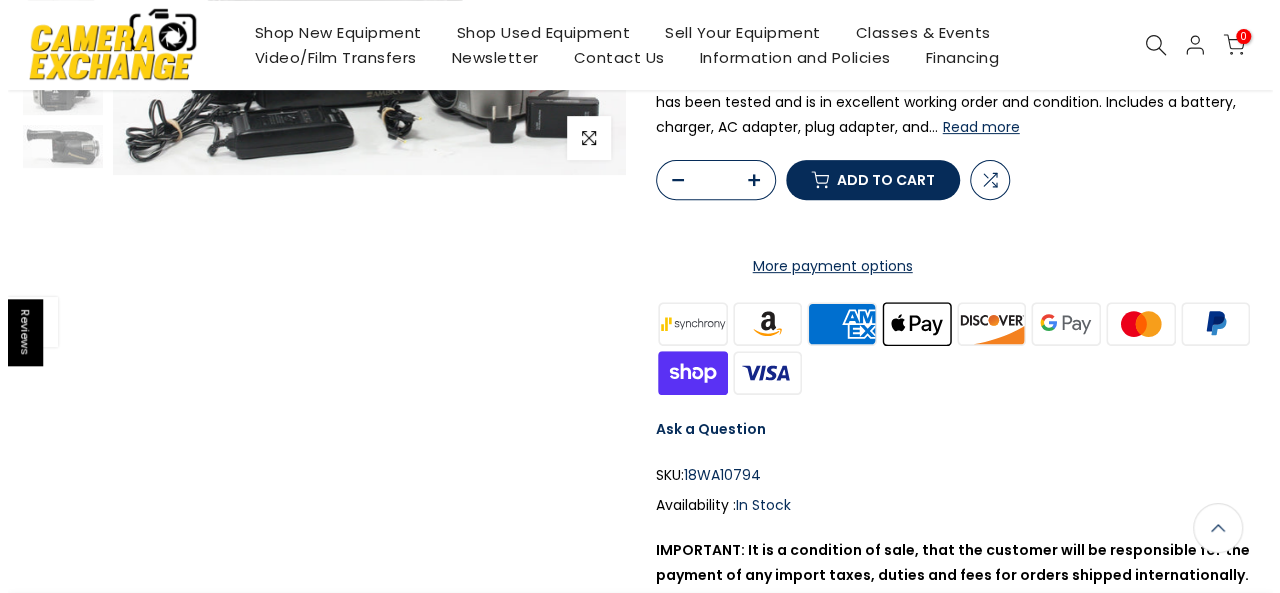 scroll, scrollTop: 306, scrollLeft: 0, axis: vertical 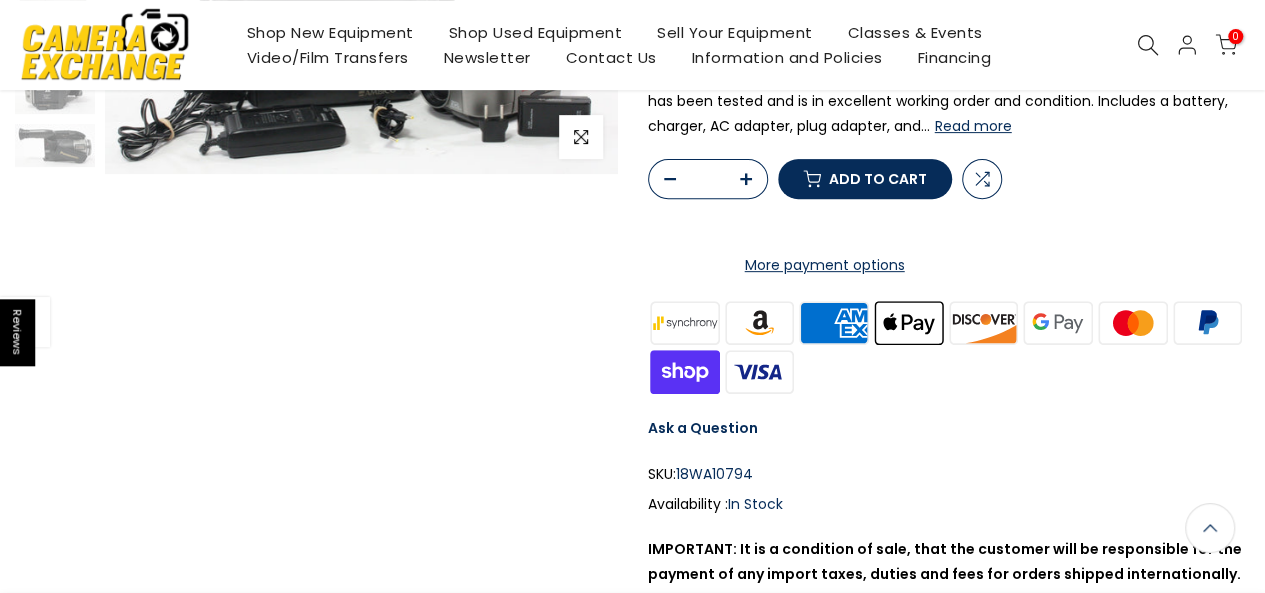 click at bounding box center [759, 371] 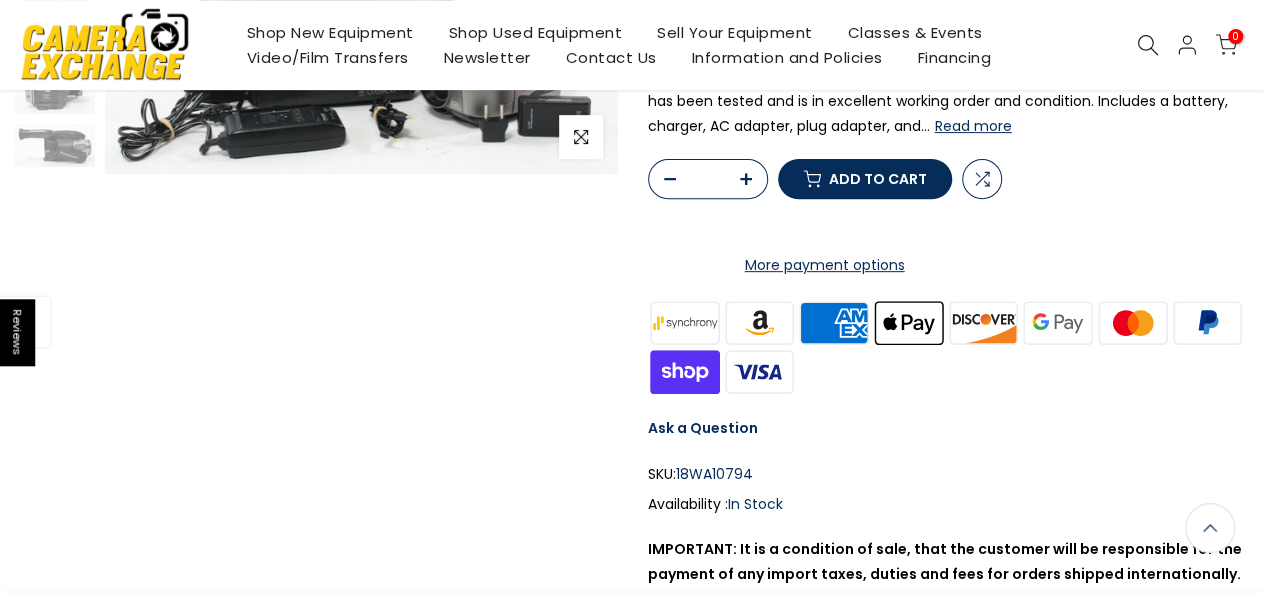 click on "Add to cart" at bounding box center (878, 179) 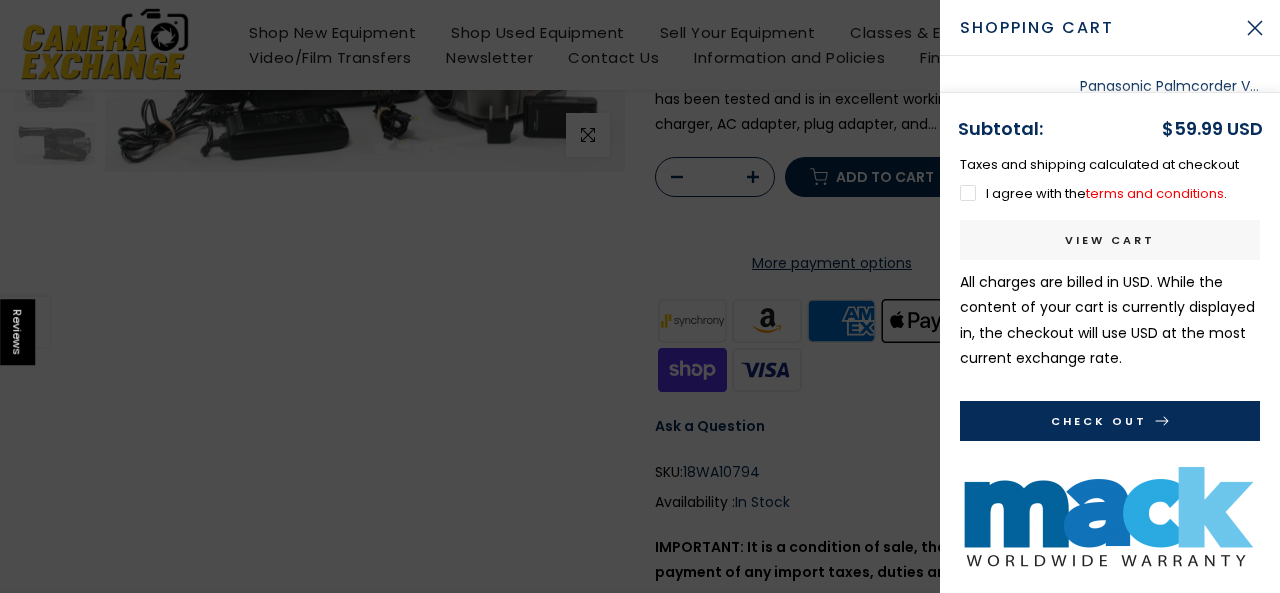 scroll, scrollTop: 304, scrollLeft: 0, axis: vertical 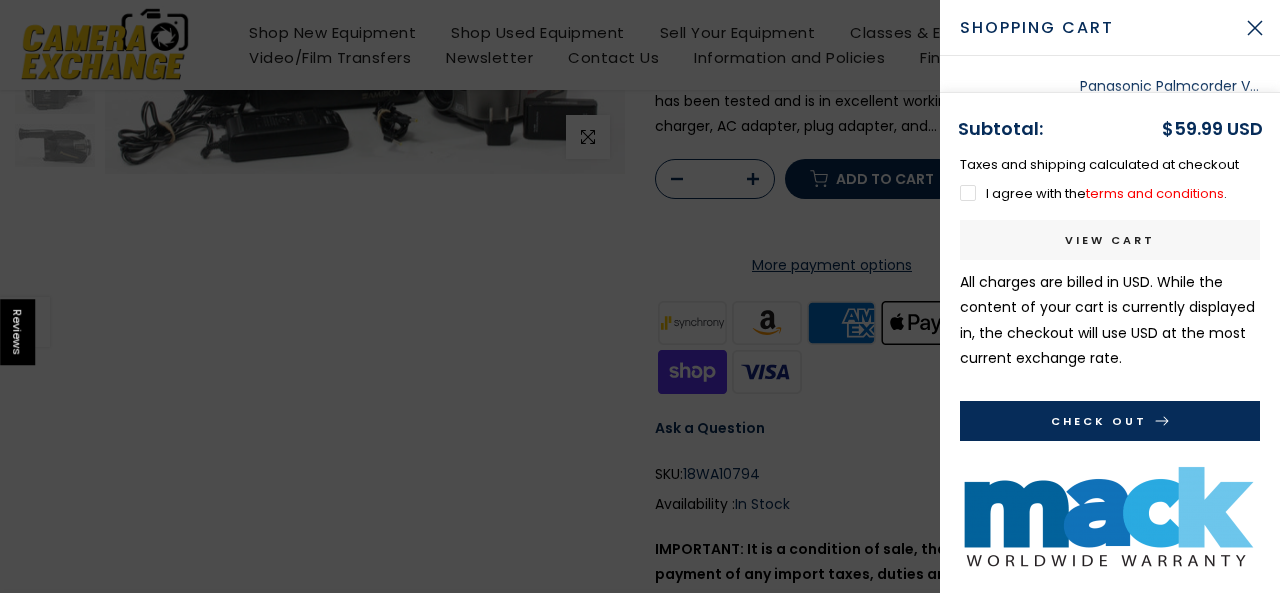 click on "I agree with the  terms and conditions ." at bounding box center (1093, 193) 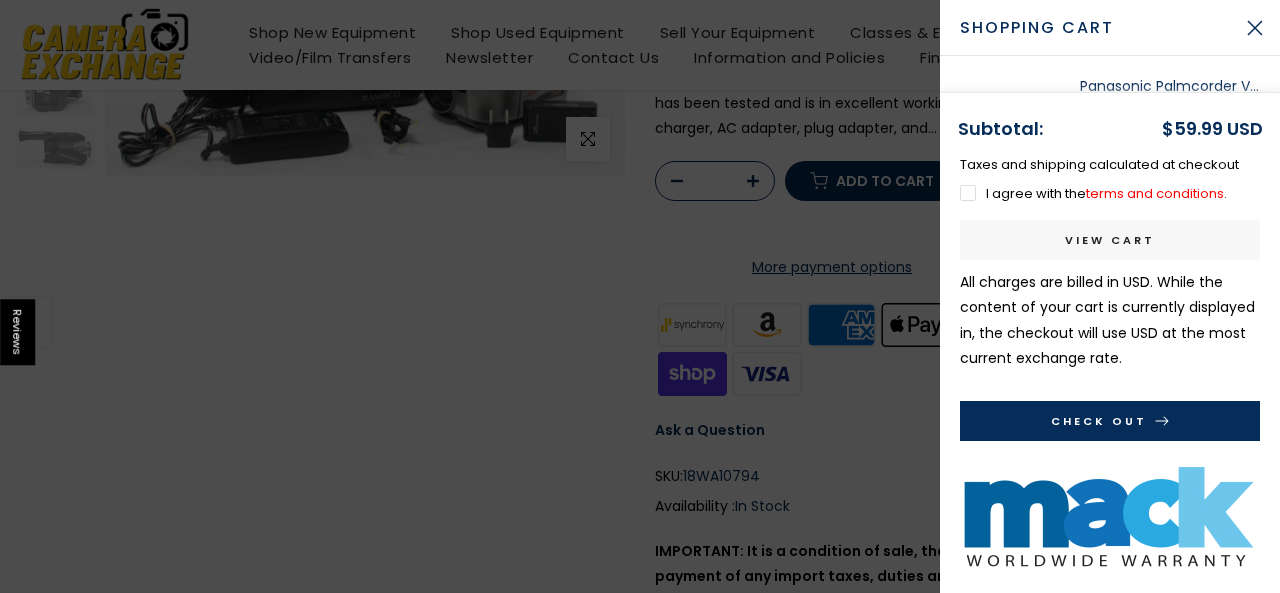 scroll, scrollTop: 306, scrollLeft: 0, axis: vertical 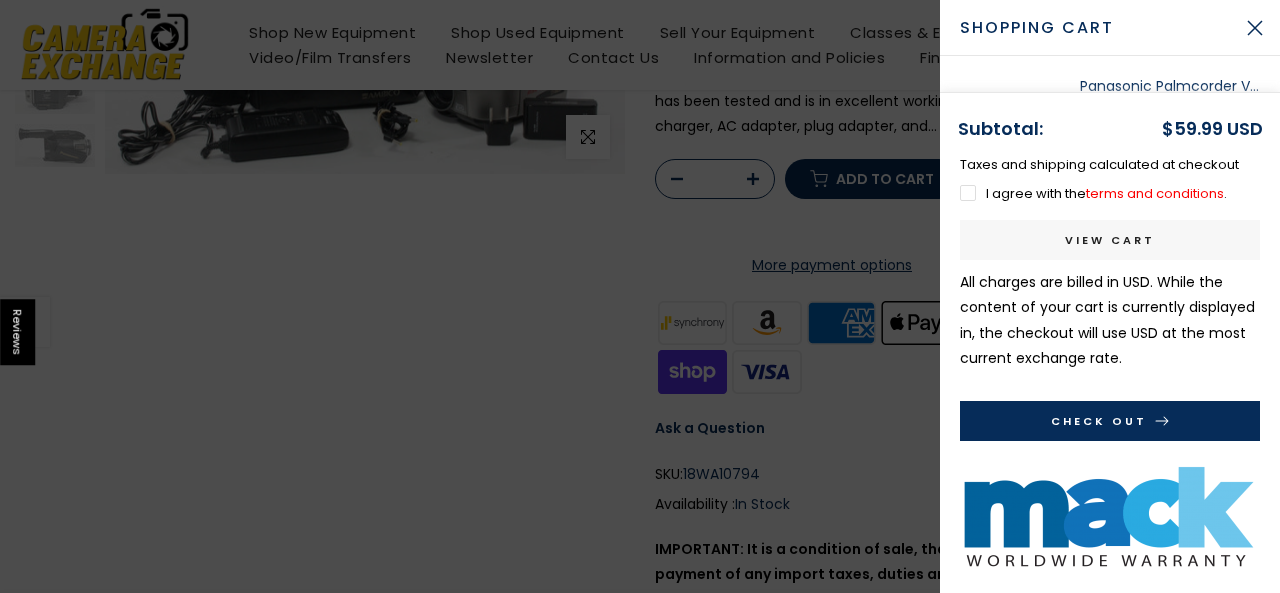 click on "Check Out" at bounding box center (1110, 421) 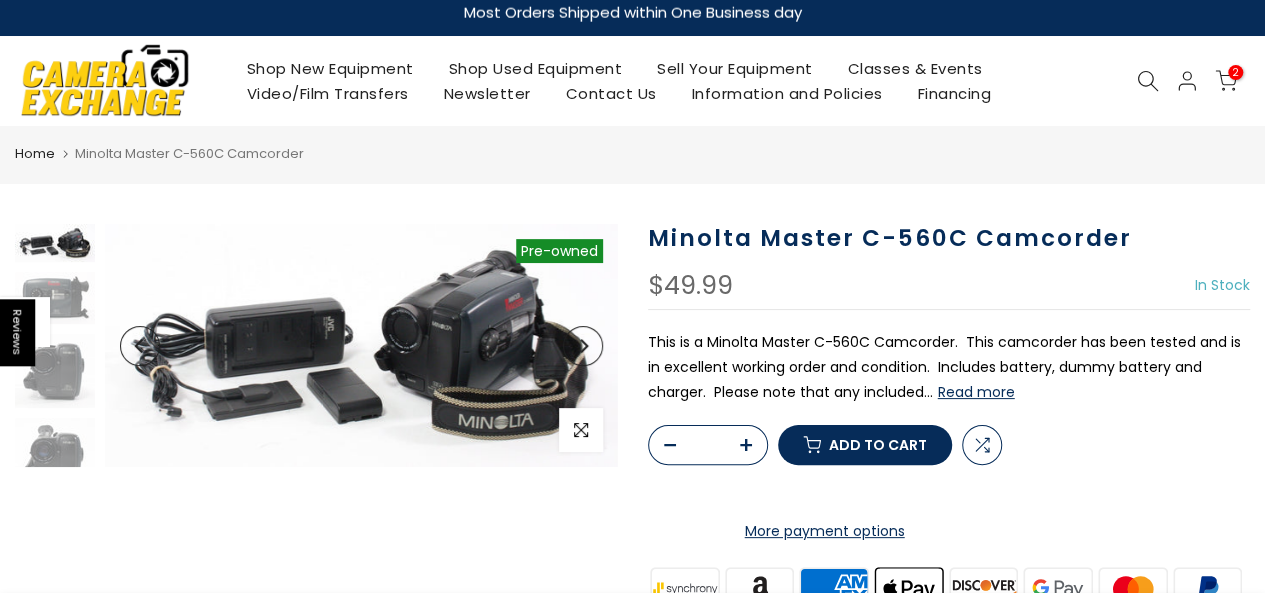 scroll, scrollTop: 12, scrollLeft: 0, axis: vertical 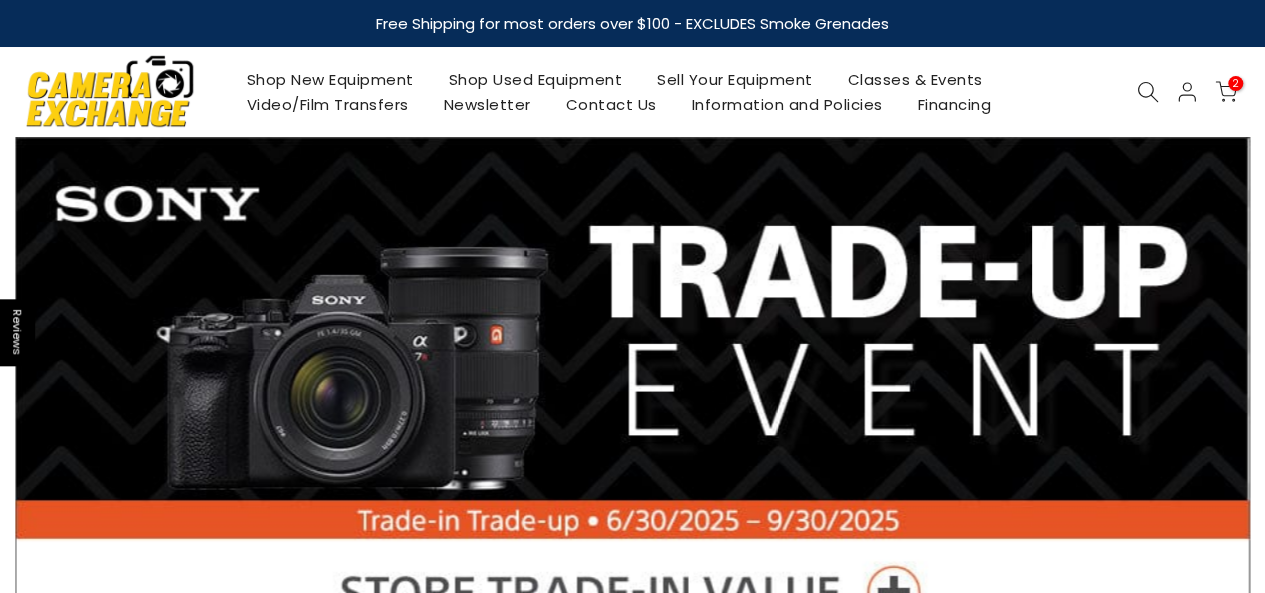 click 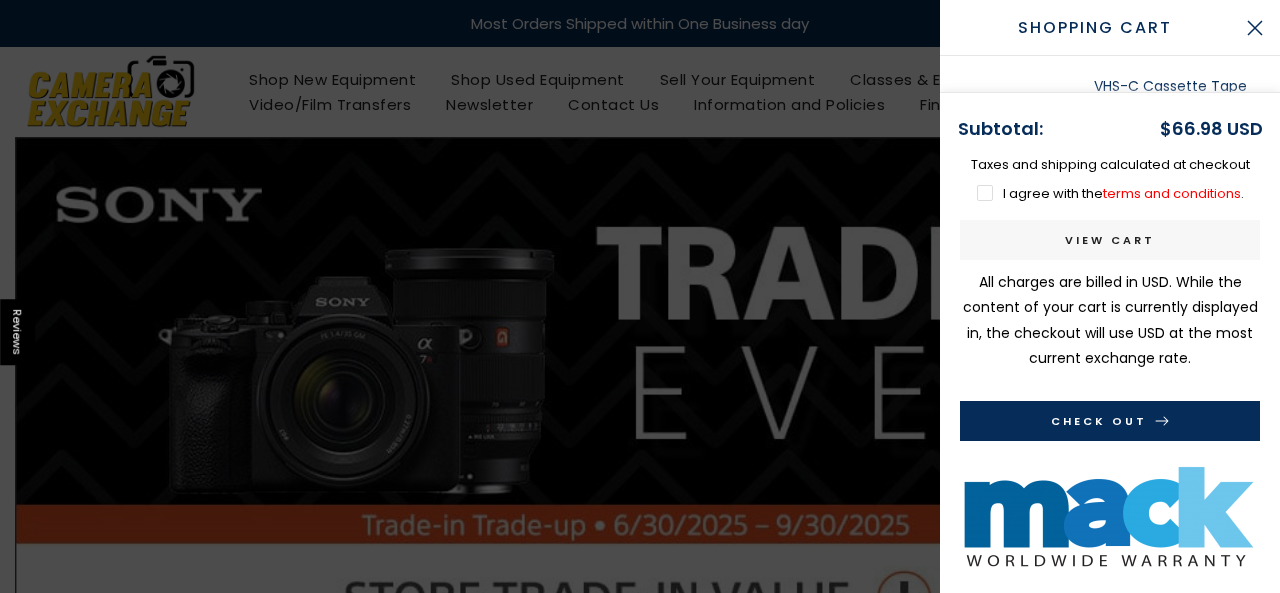 click on "Check Out" at bounding box center [1110, 421] 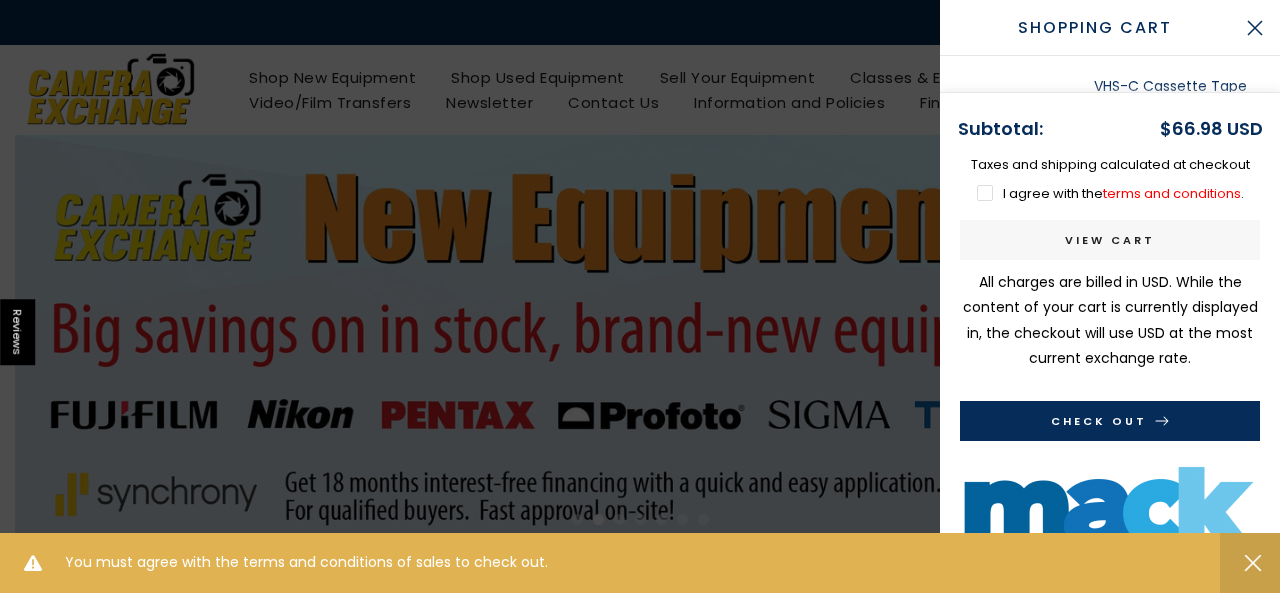 click on "Check Out" at bounding box center [1110, 421] 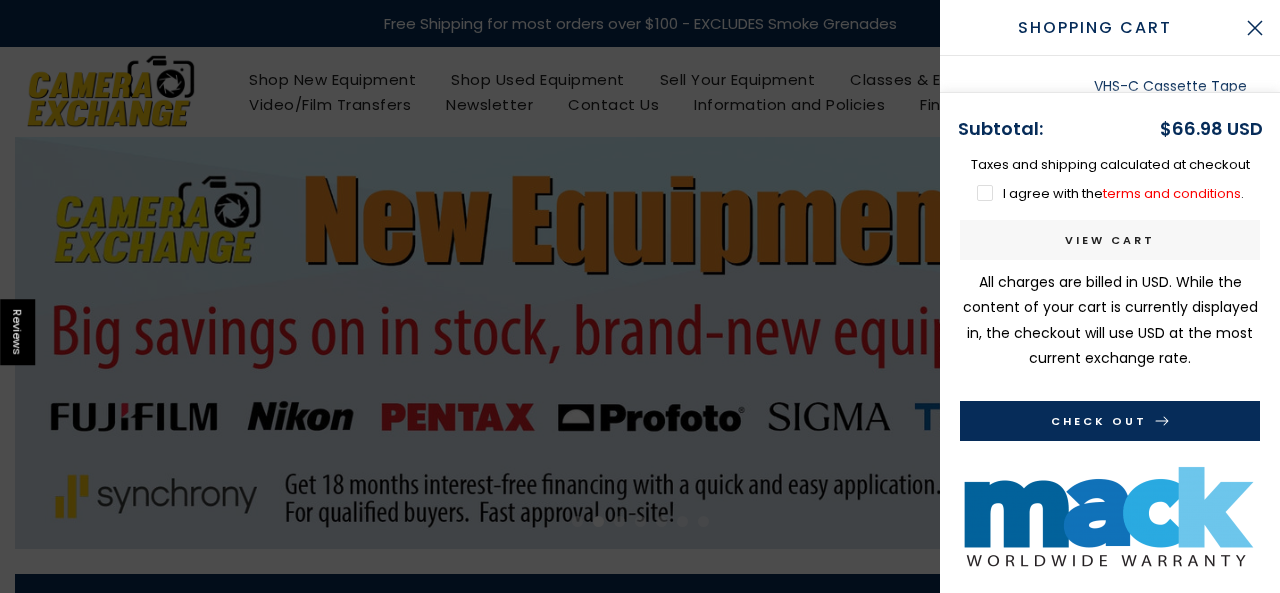 click on "I agree with the  terms and conditions ." at bounding box center [1110, 193] 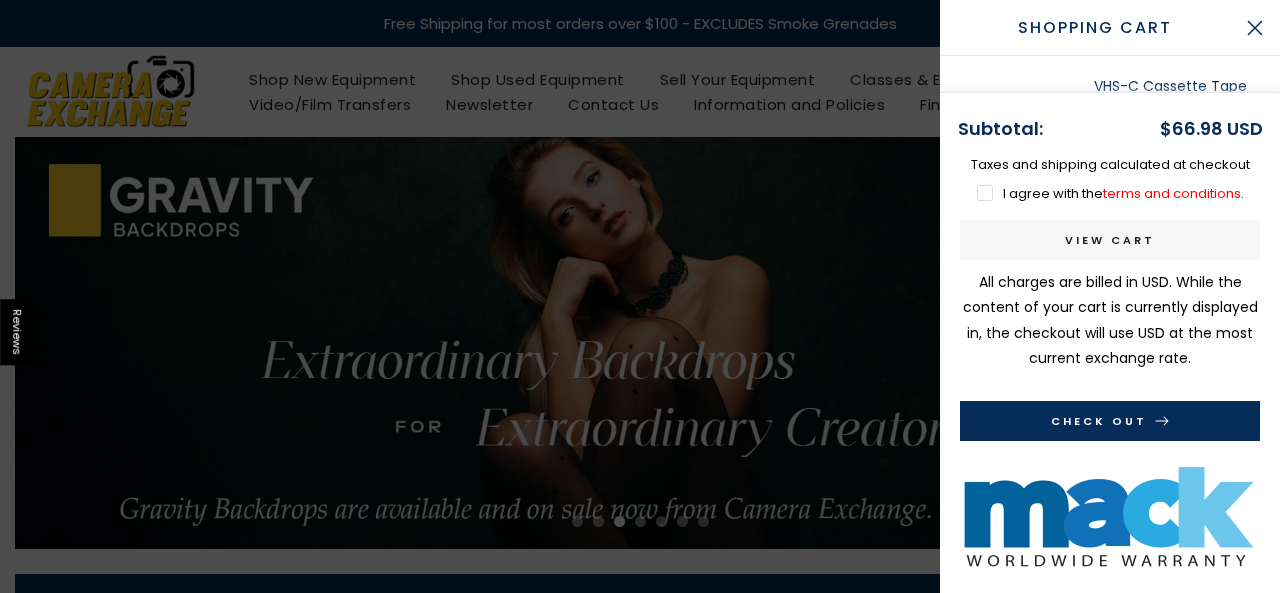 click on "Check Out" at bounding box center (1110, 421) 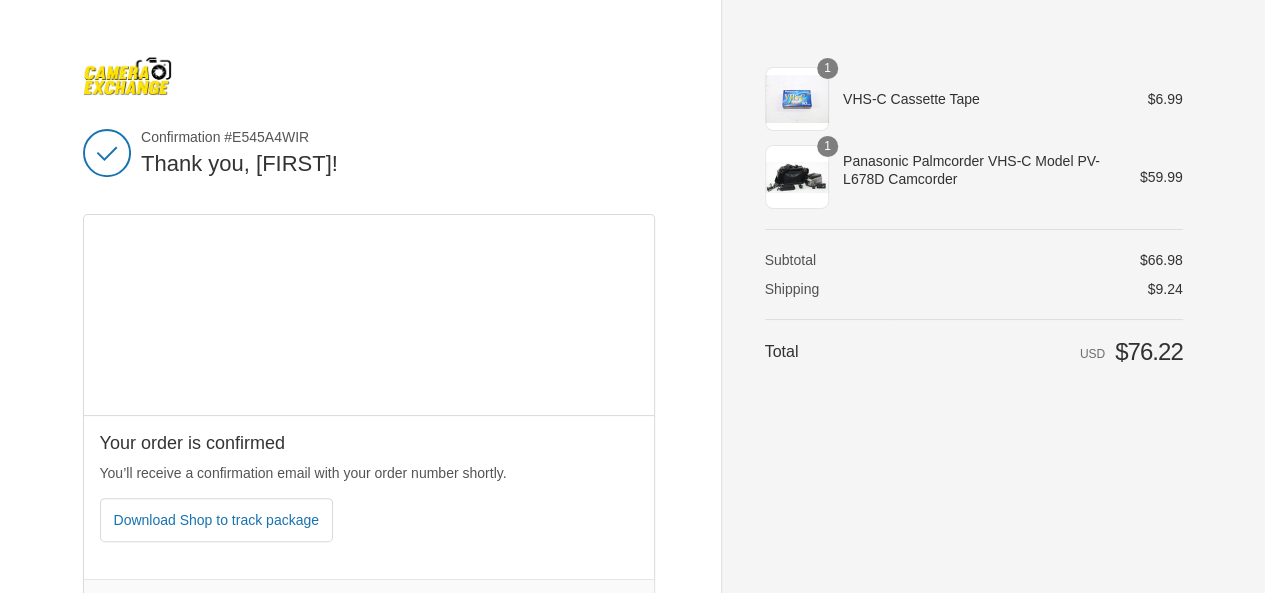 scroll, scrollTop: 0, scrollLeft: 0, axis: both 